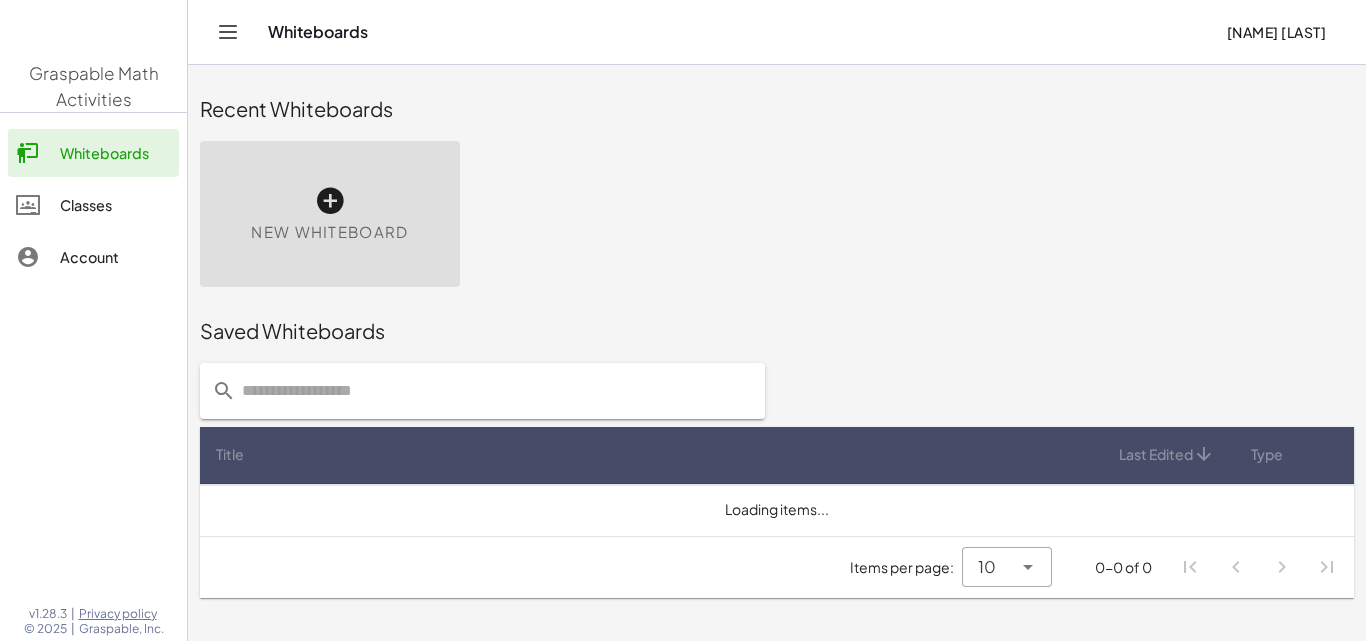 scroll, scrollTop: 0, scrollLeft: 0, axis: both 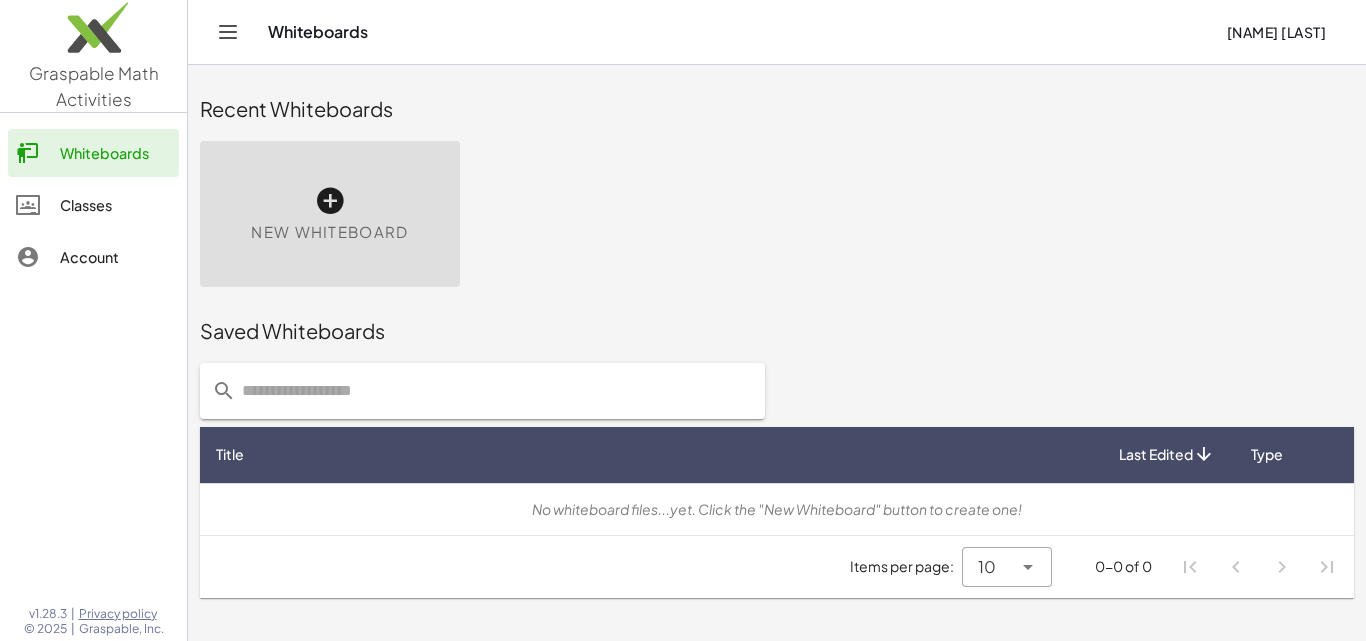 click on "[NAME] [LAST]" 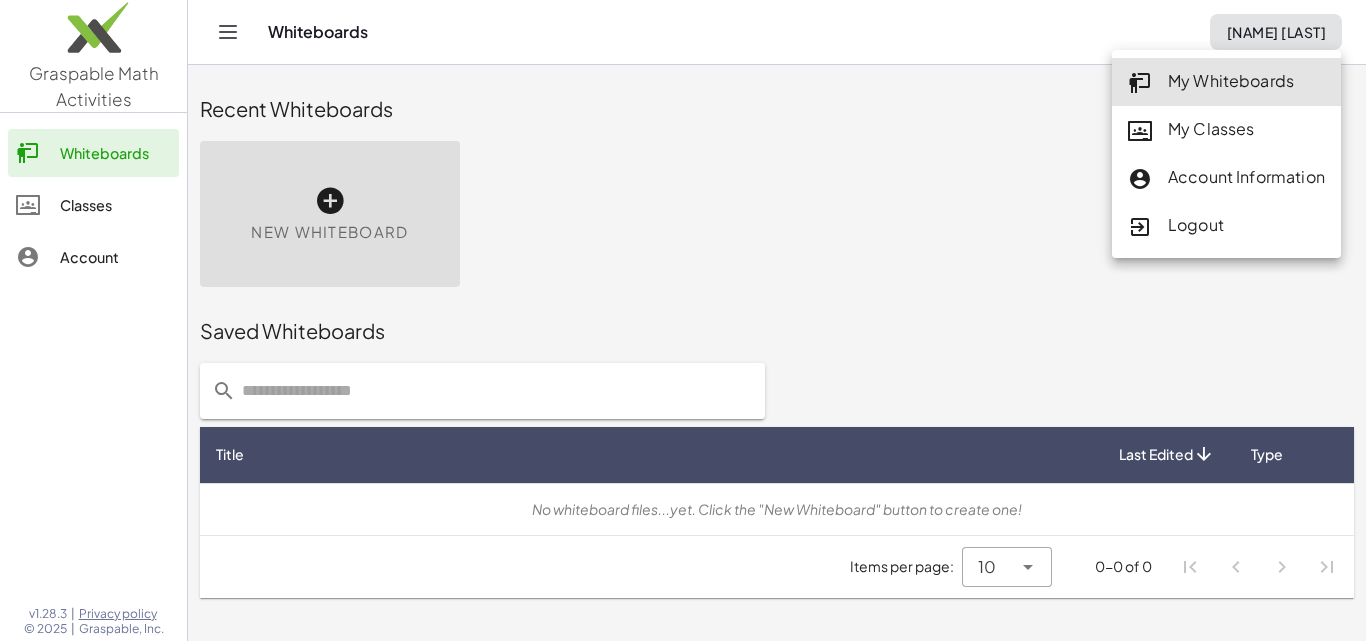 click on "New Whiteboard" at bounding box center (329, 232) 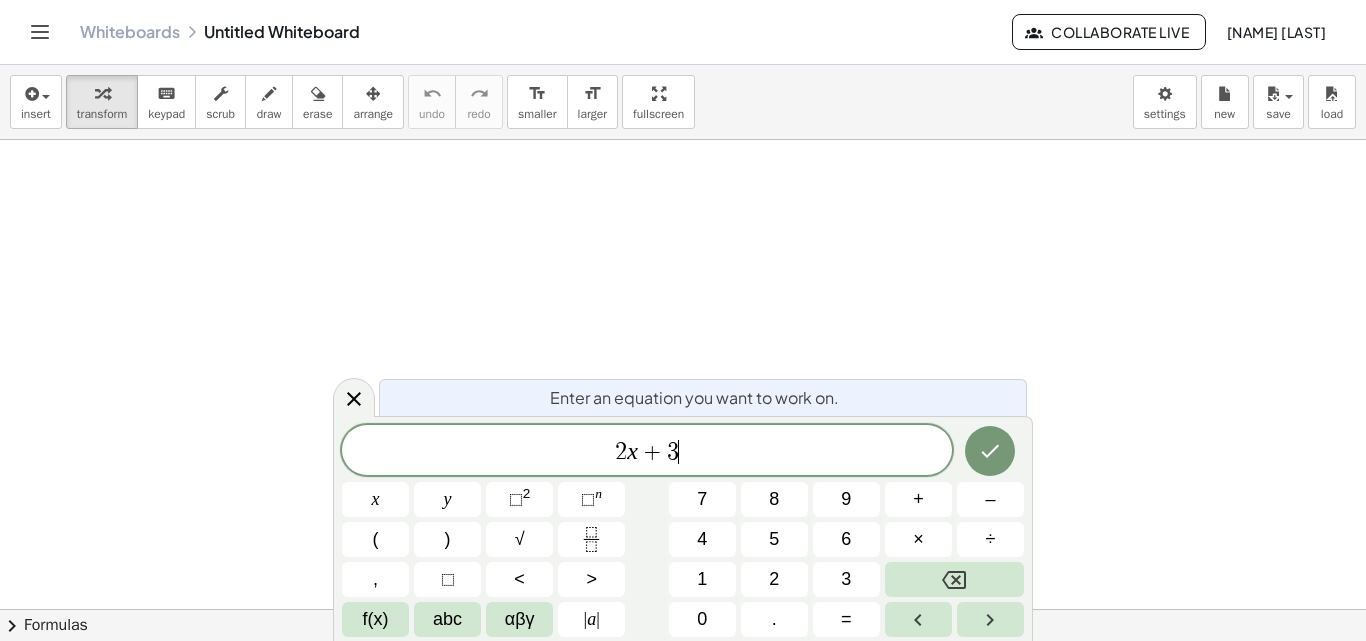 click on "=" at bounding box center (846, 619) 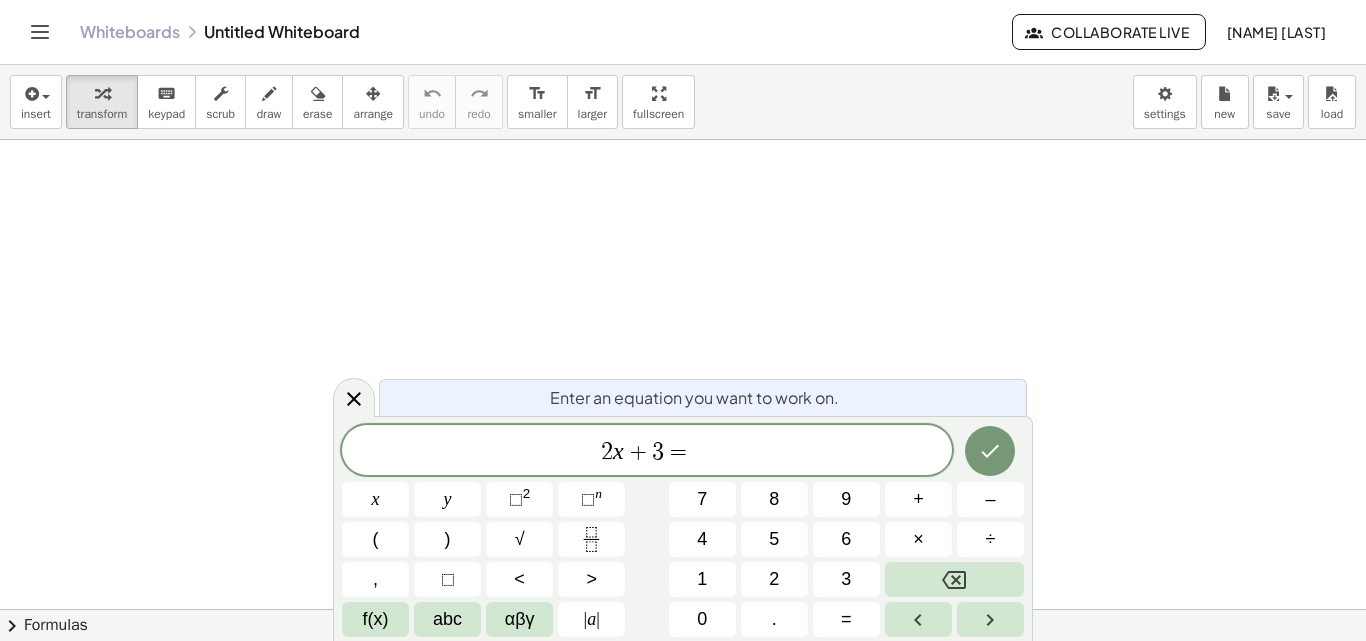 click on "x" at bounding box center [376, 499] 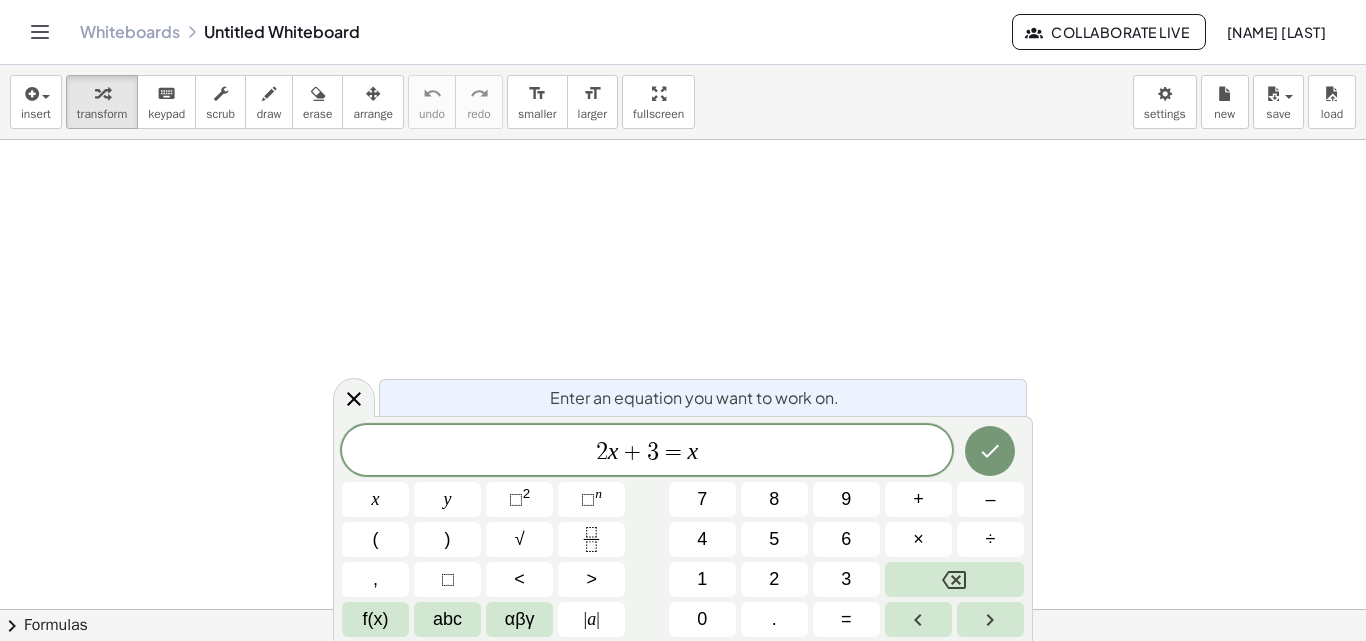 click on "+" at bounding box center [918, 499] 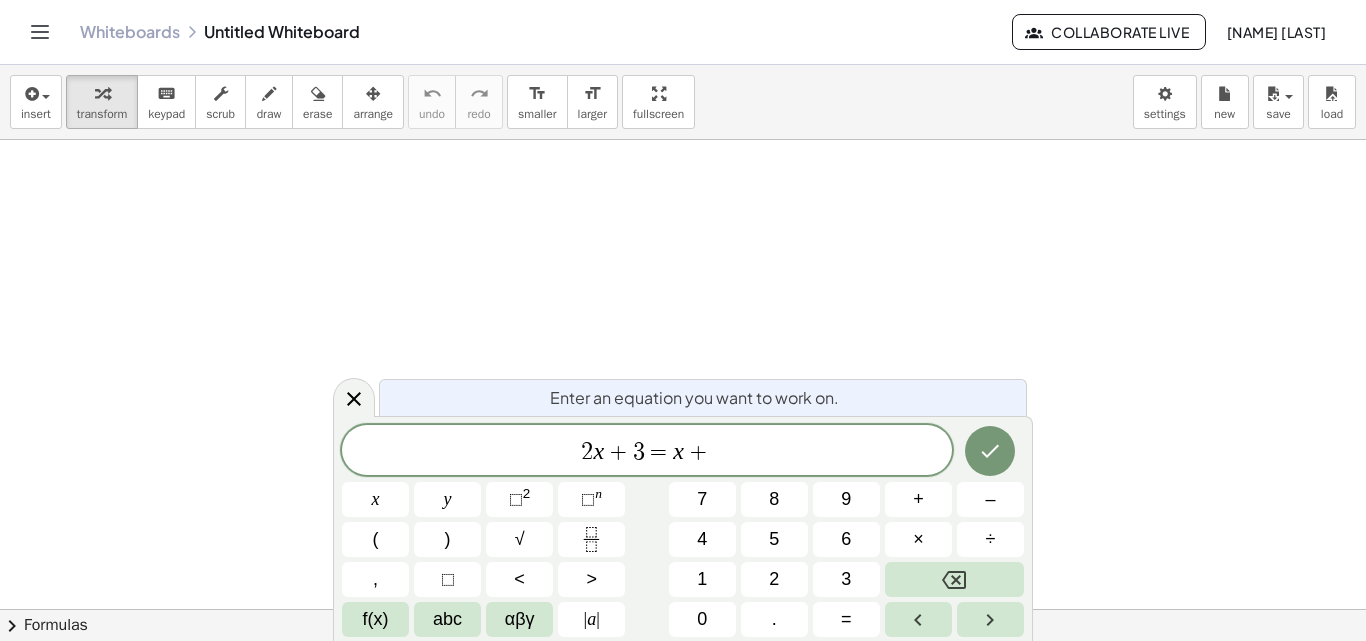 click on "7" at bounding box center (702, 499) 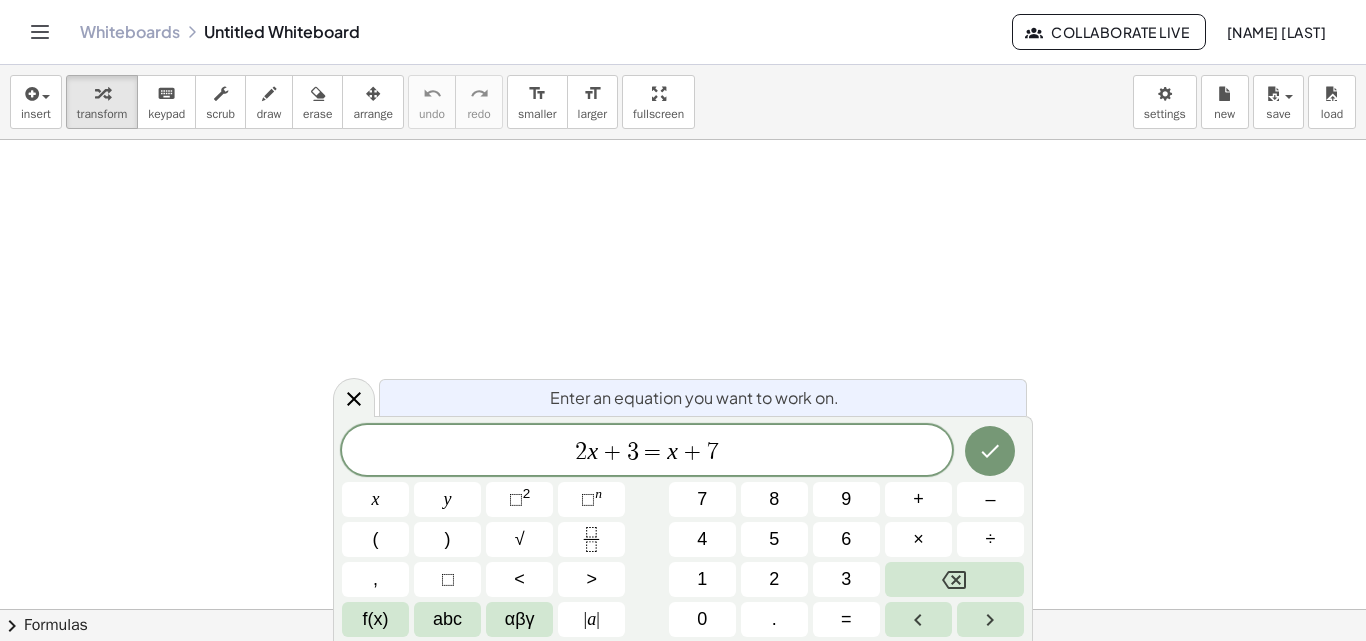 click at bounding box center (990, 451) 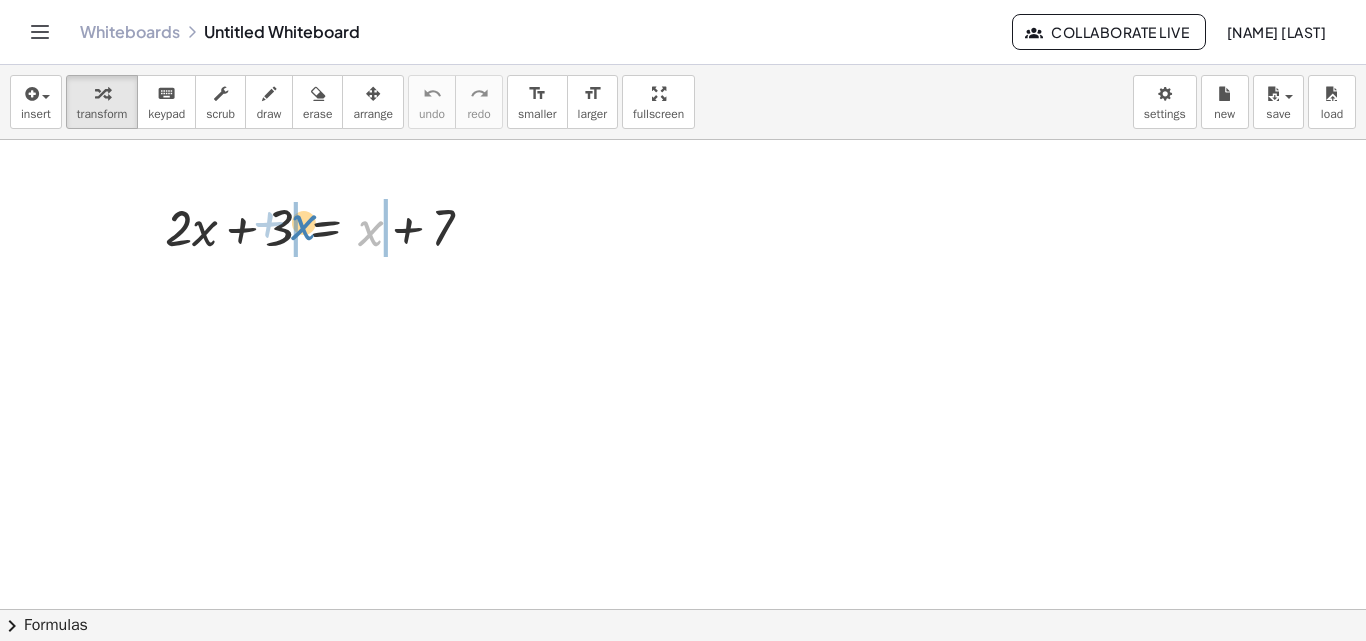 drag, startPoint x: 365, startPoint y: 233, endPoint x: 293, endPoint y: 227, distance: 72.249565 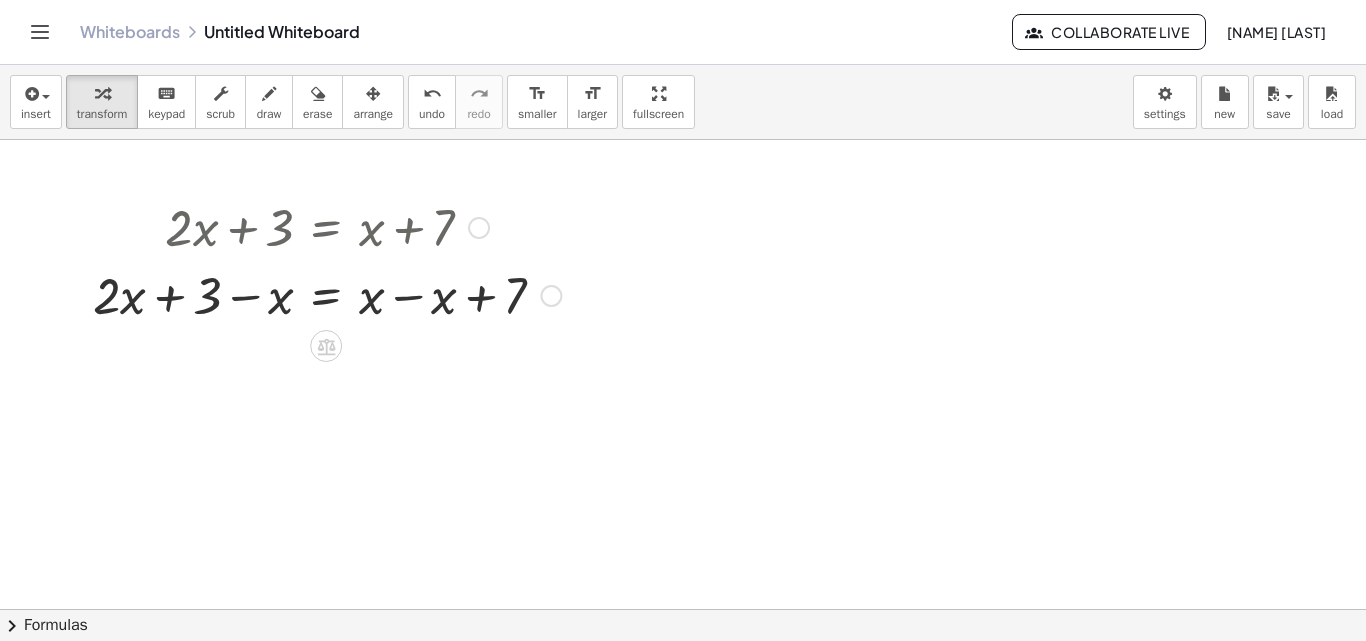 click at bounding box center (327, 294) 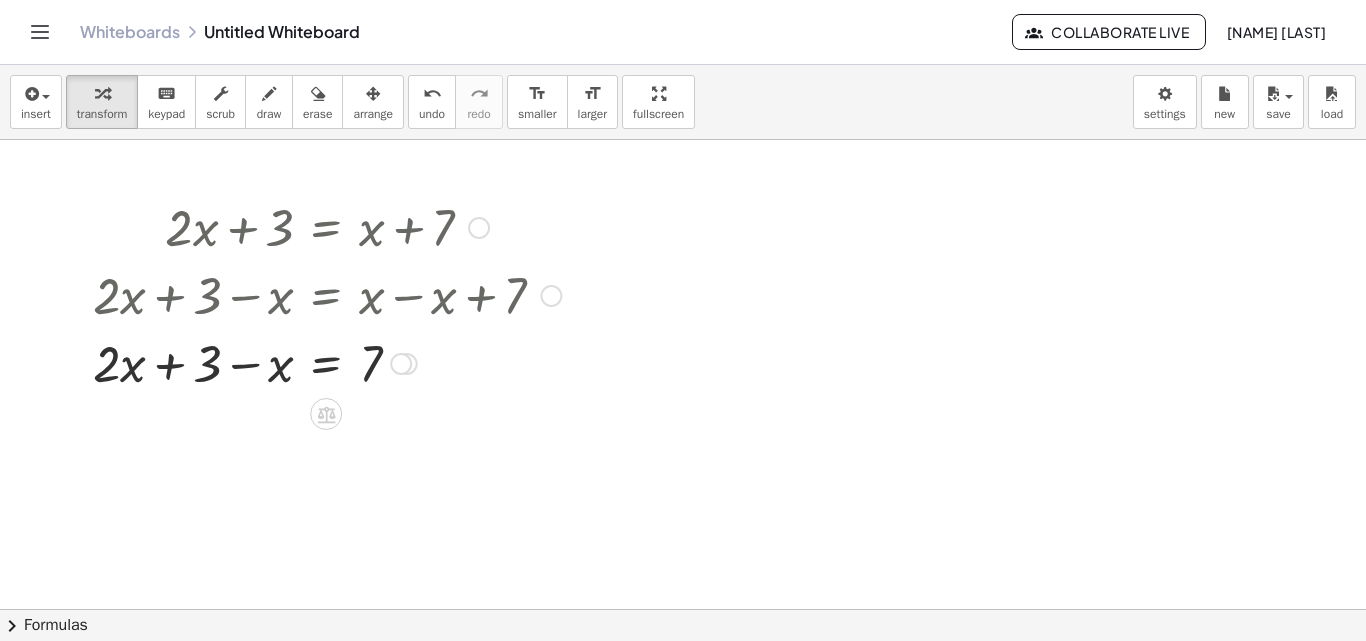 click at bounding box center [327, 362] 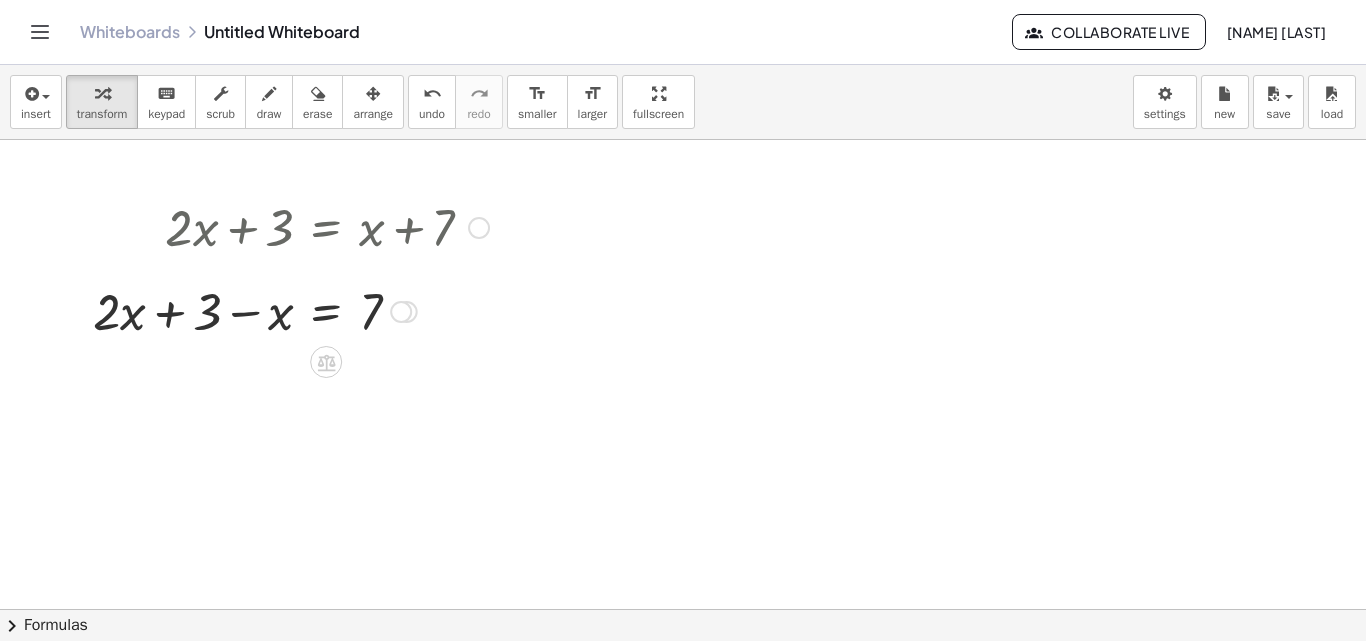 drag, startPoint x: 401, startPoint y: 359, endPoint x: 399, endPoint y: 296, distance: 63.03174 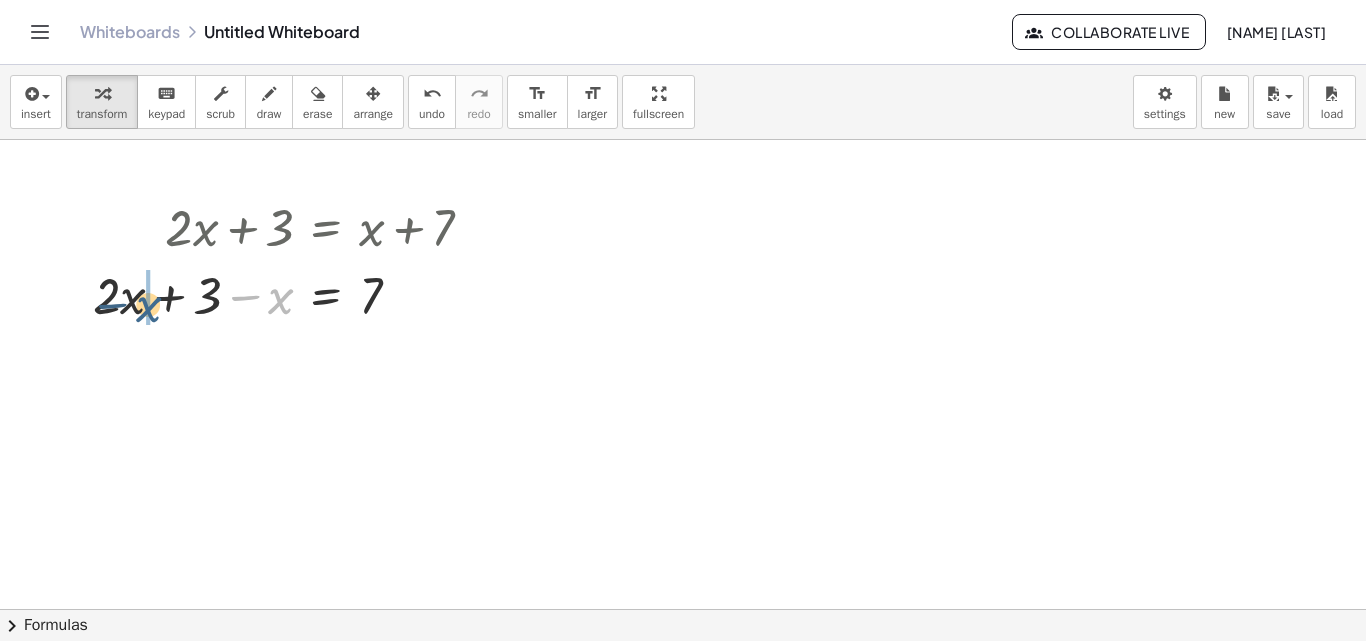 drag, startPoint x: 285, startPoint y: 303, endPoint x: 139, endPoint y: 309, distance: 146.12323 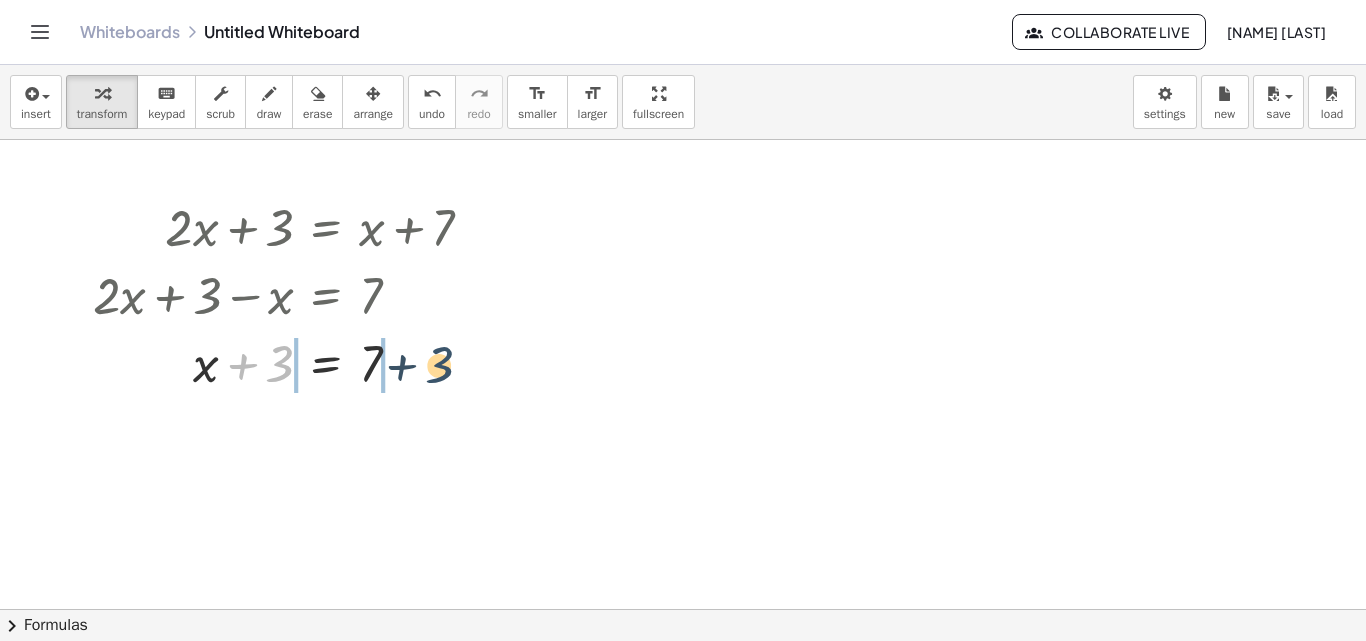 drag, startPoint x: 275, startPoint y: 369, endPoint x: 439, endPoint y: 370, distance: 164.00305 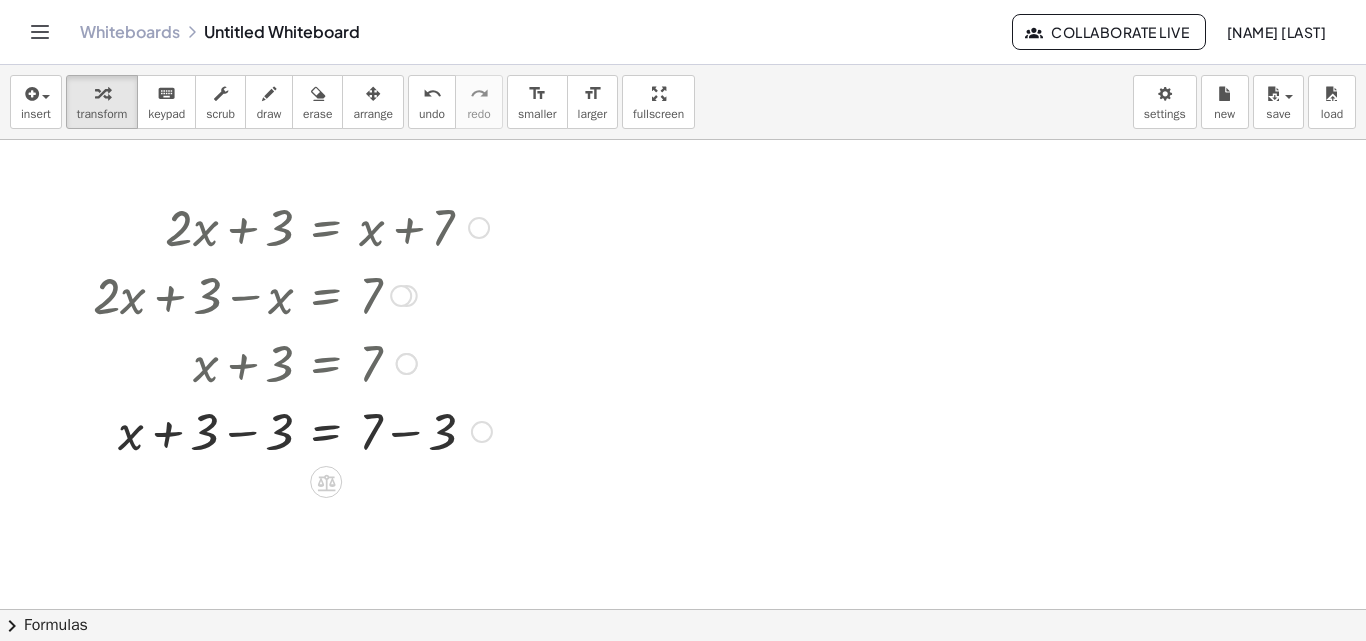 click at bounding box center (292, 430) 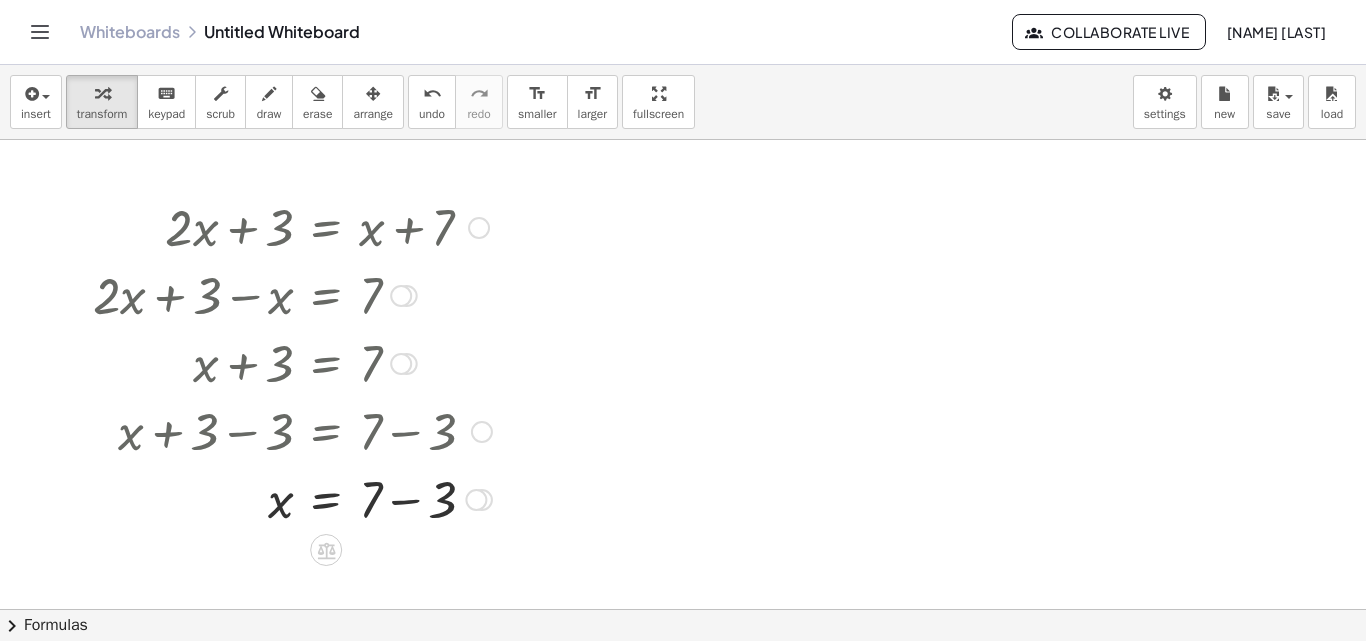 click at bounding box center [292, 498] 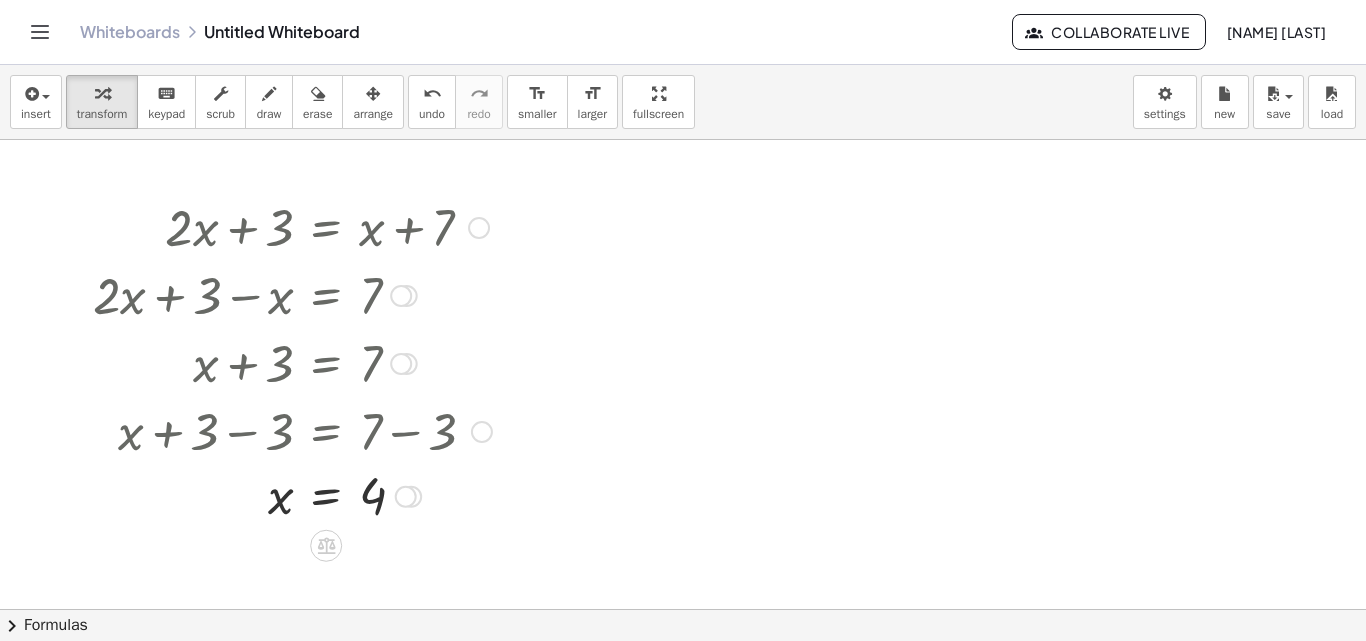 drag, startPoint x: 412, startPoint y: 559, endPoint x: 416, endPoint y: 484, distance: 75.10659 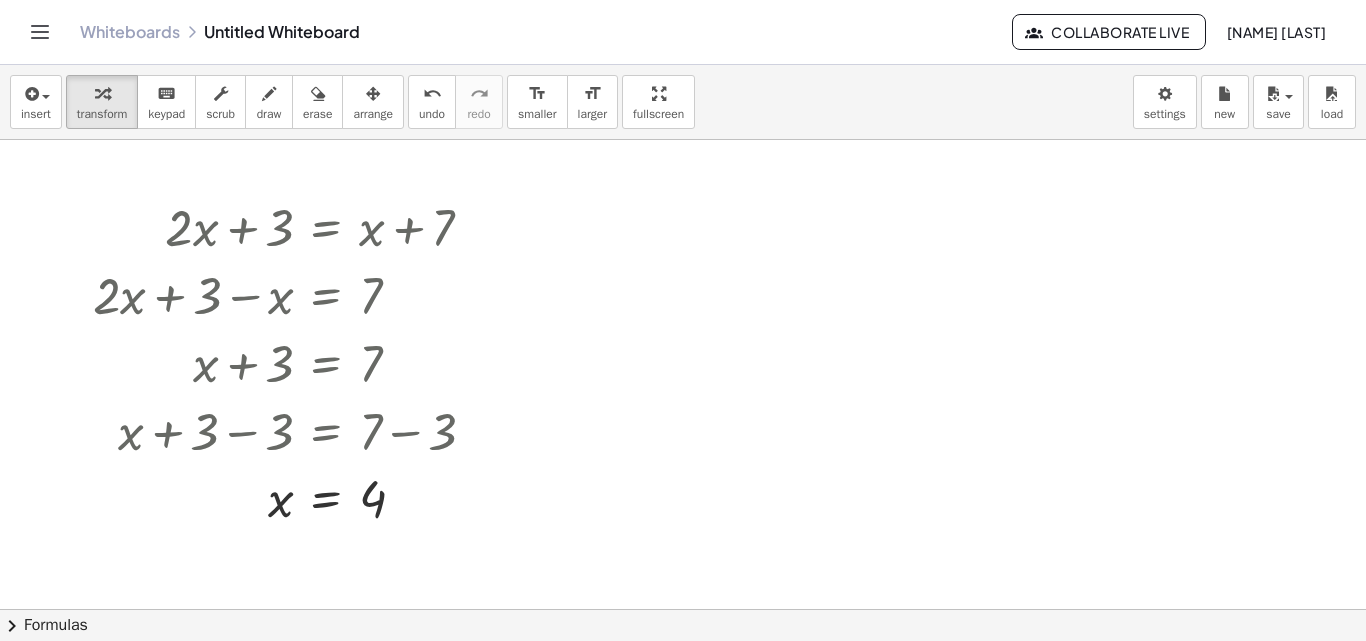click at bounding box center [683, 609] 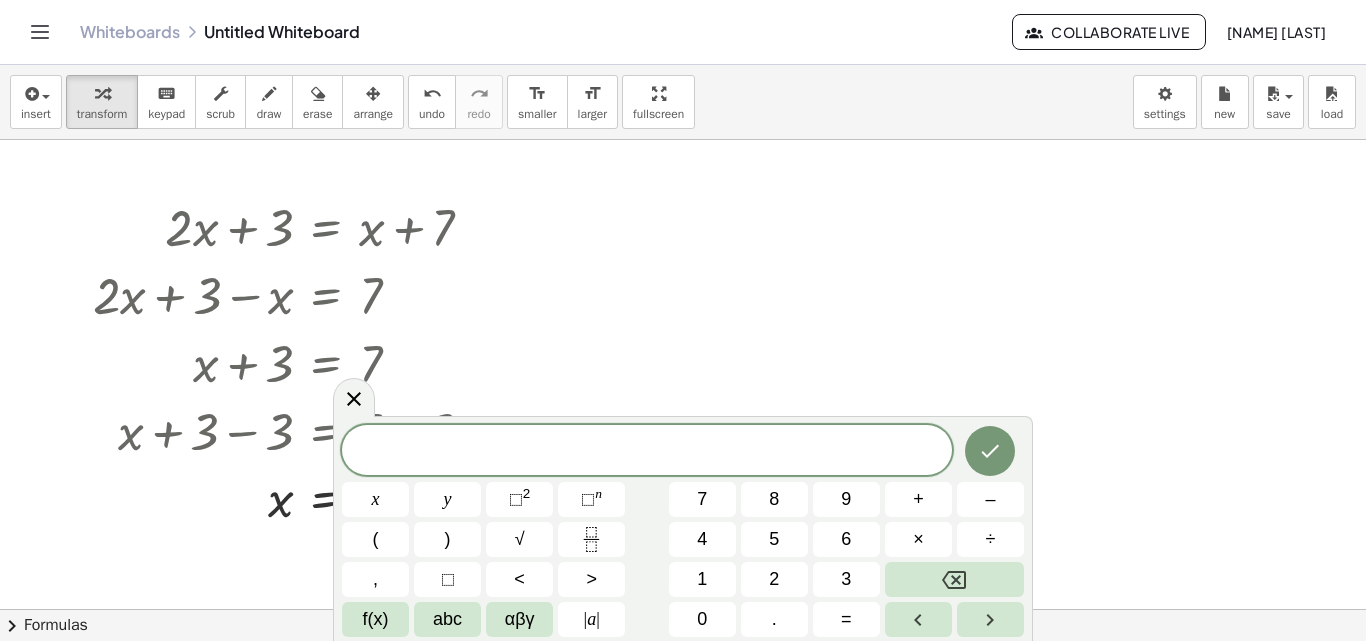 click at bounding box center [683, 609] 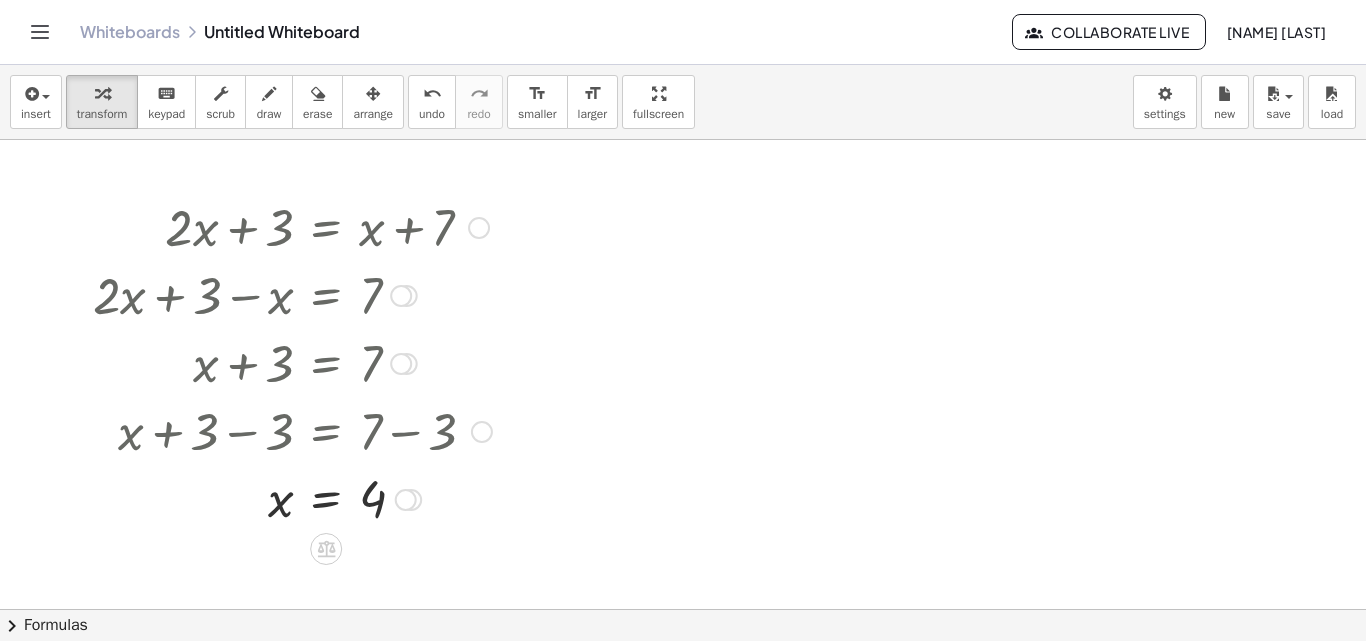 click at bounding box center (479, 228) 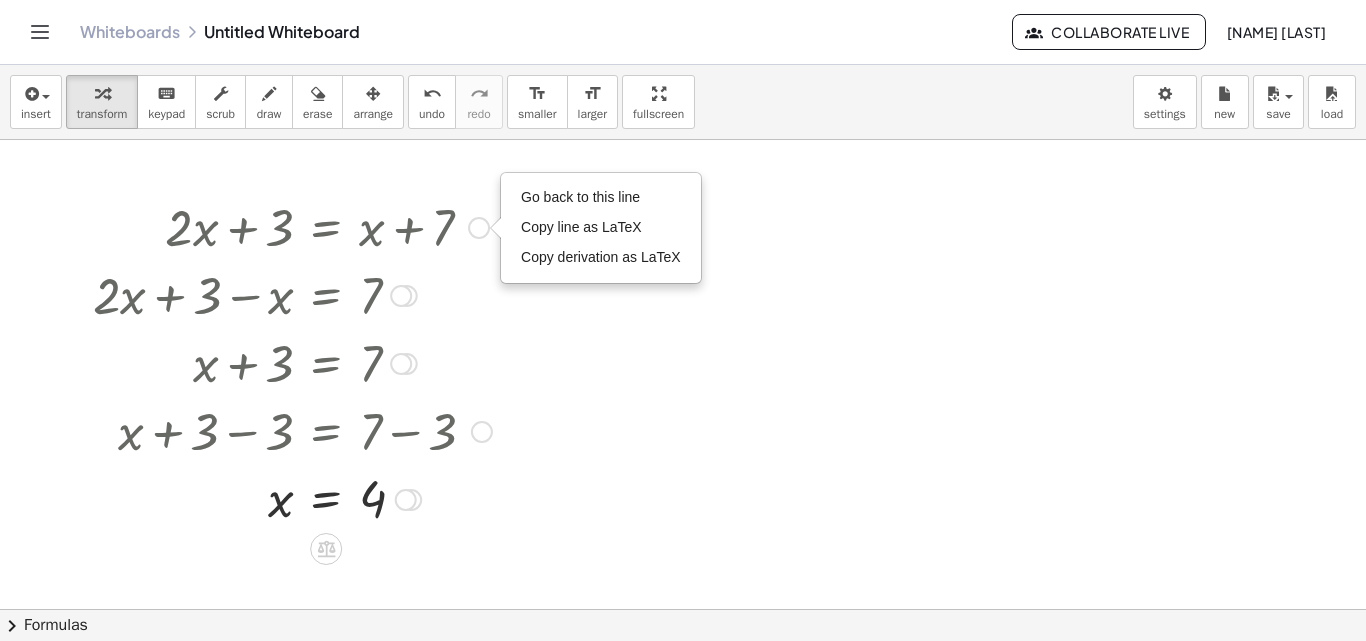 click on "Go back to this line" at bounding box center [601, 198] 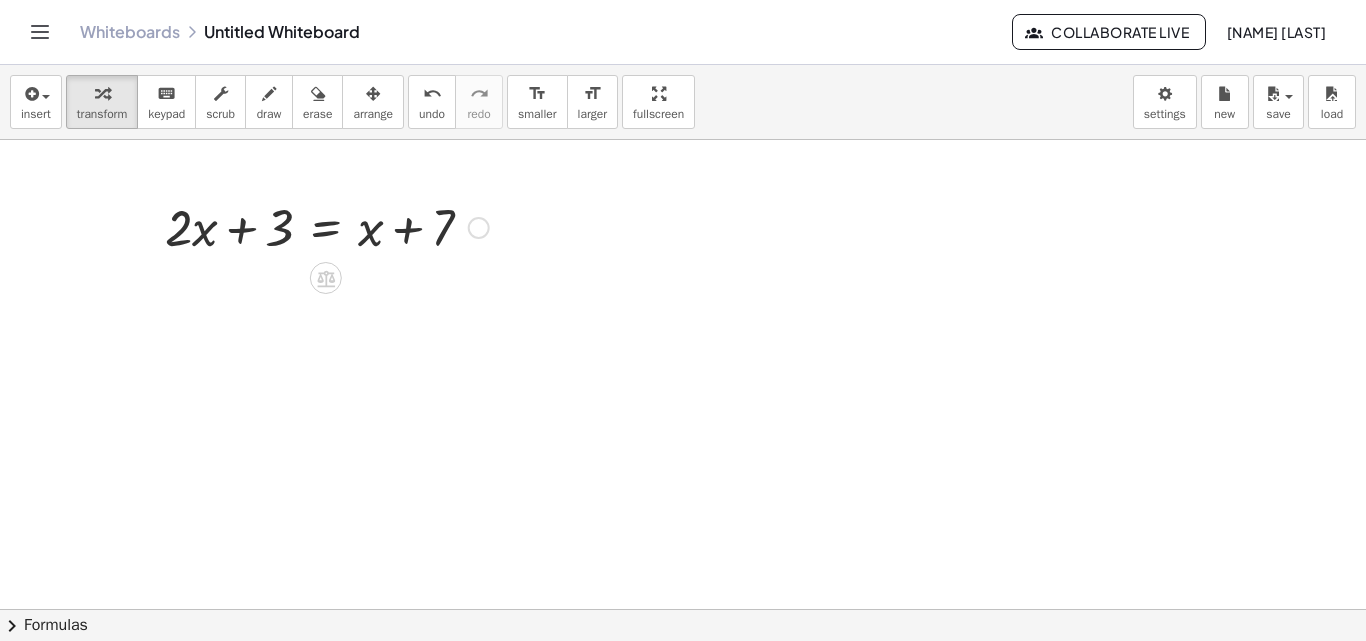 click at bounding box center (327, 226) 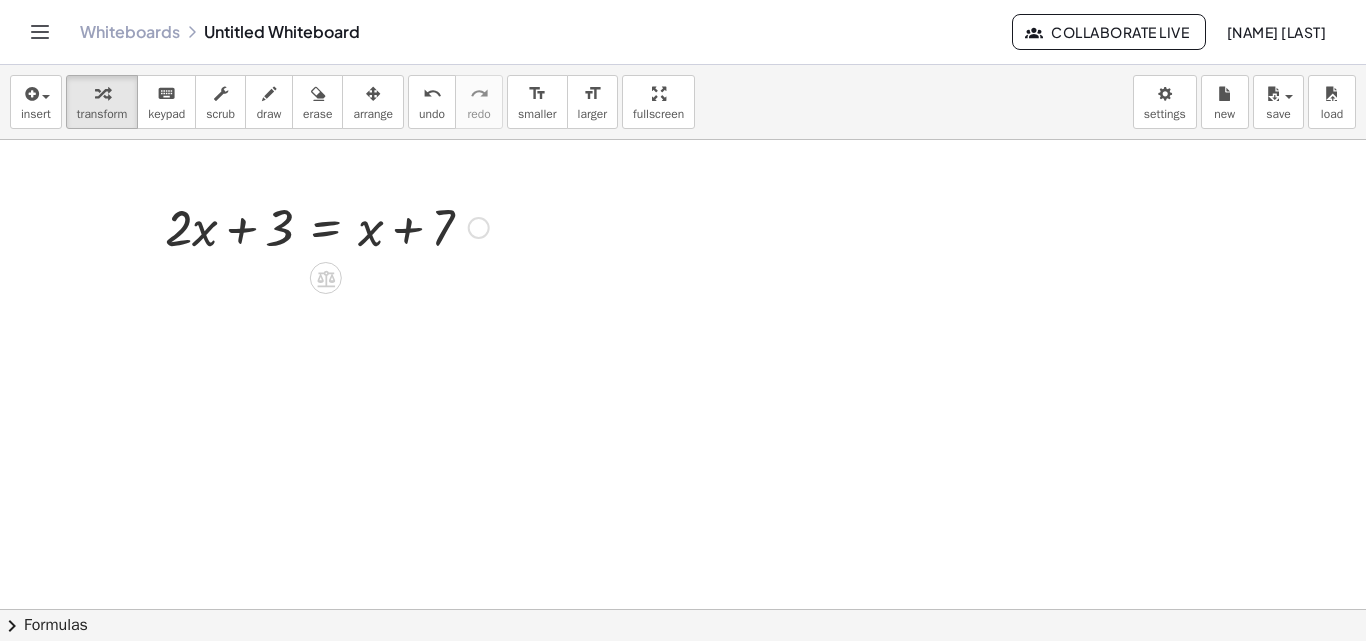 click on "Go back to this line Copy line as LaTeX Copy derivation as LaTeX" at bounding box center (479, 228) 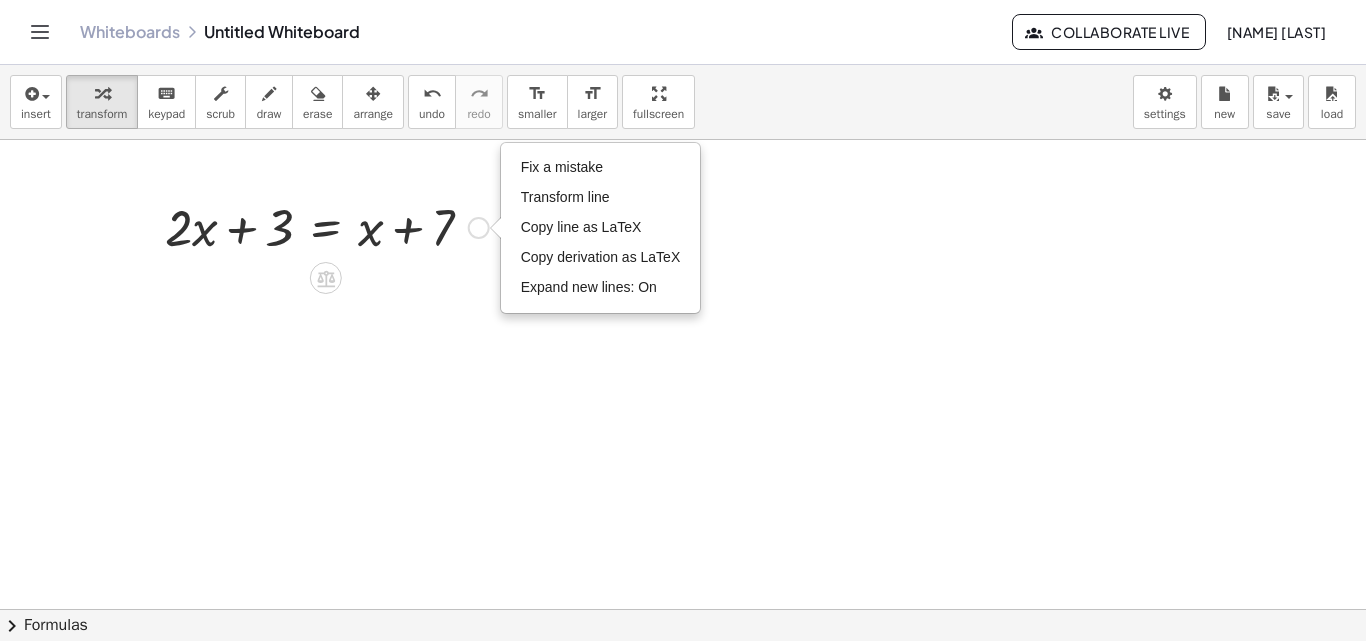 click on "Fix a mistake" at bounding box center (601, 168) 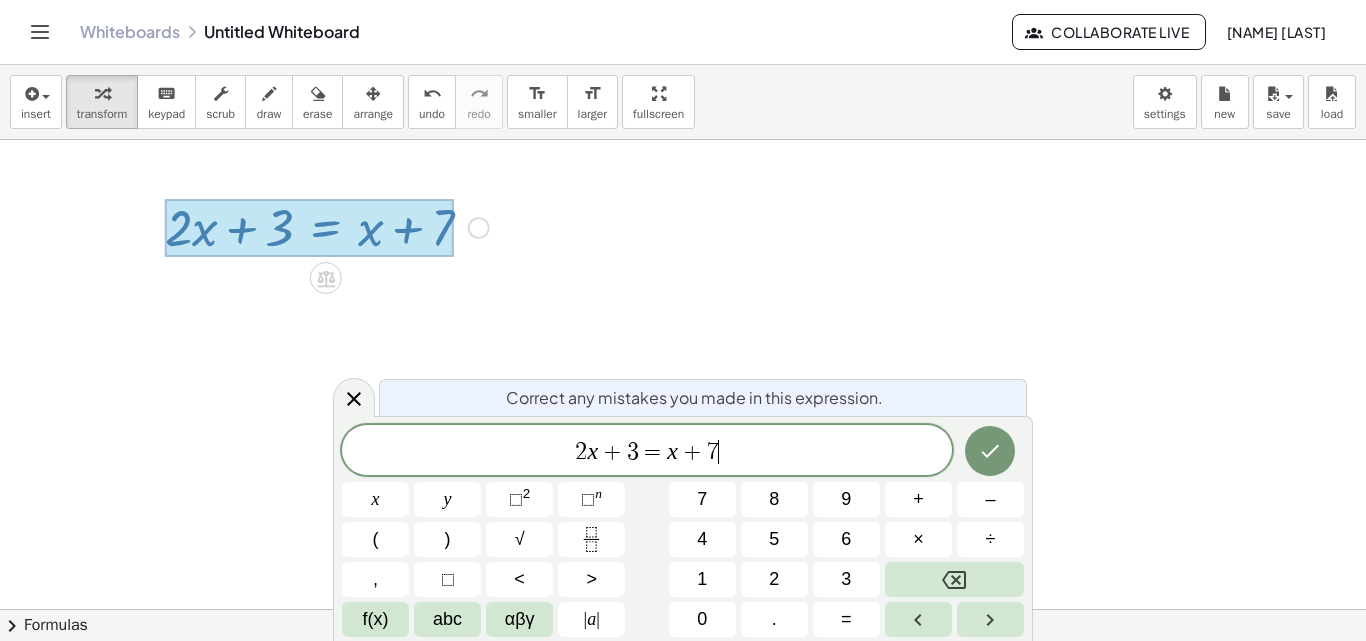 click on "+" at bounding box center (612, 452) 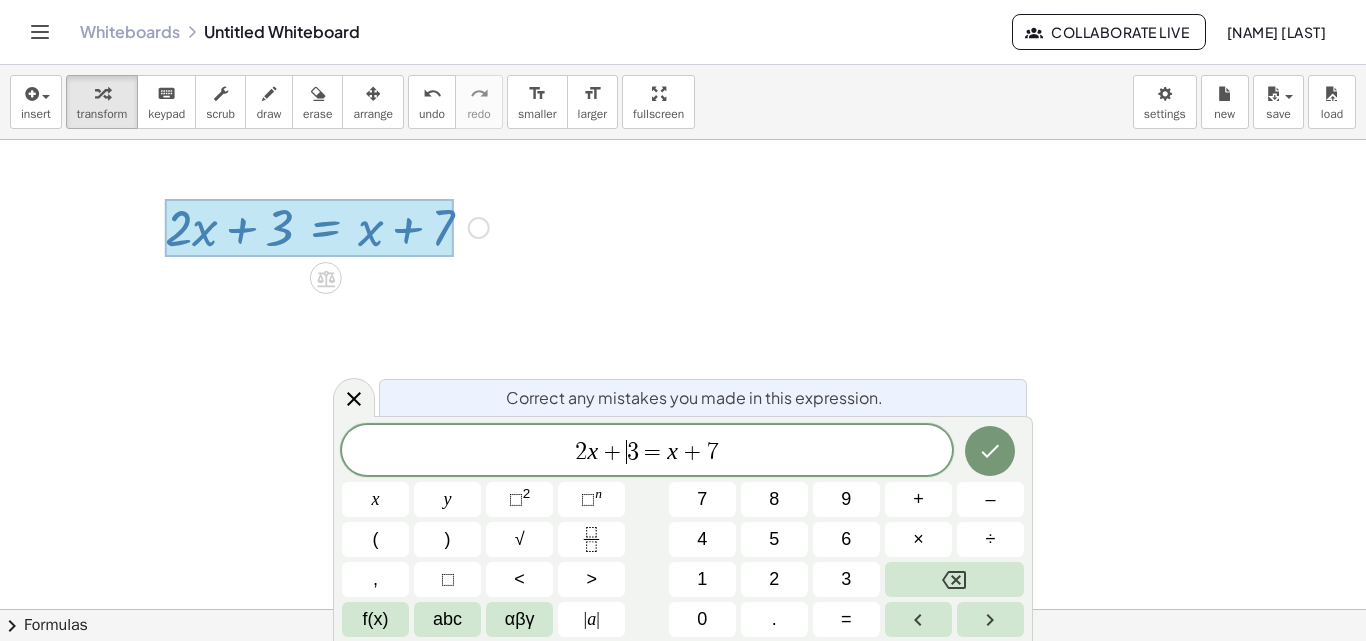 click on "+" at bounding box center (612, 452) 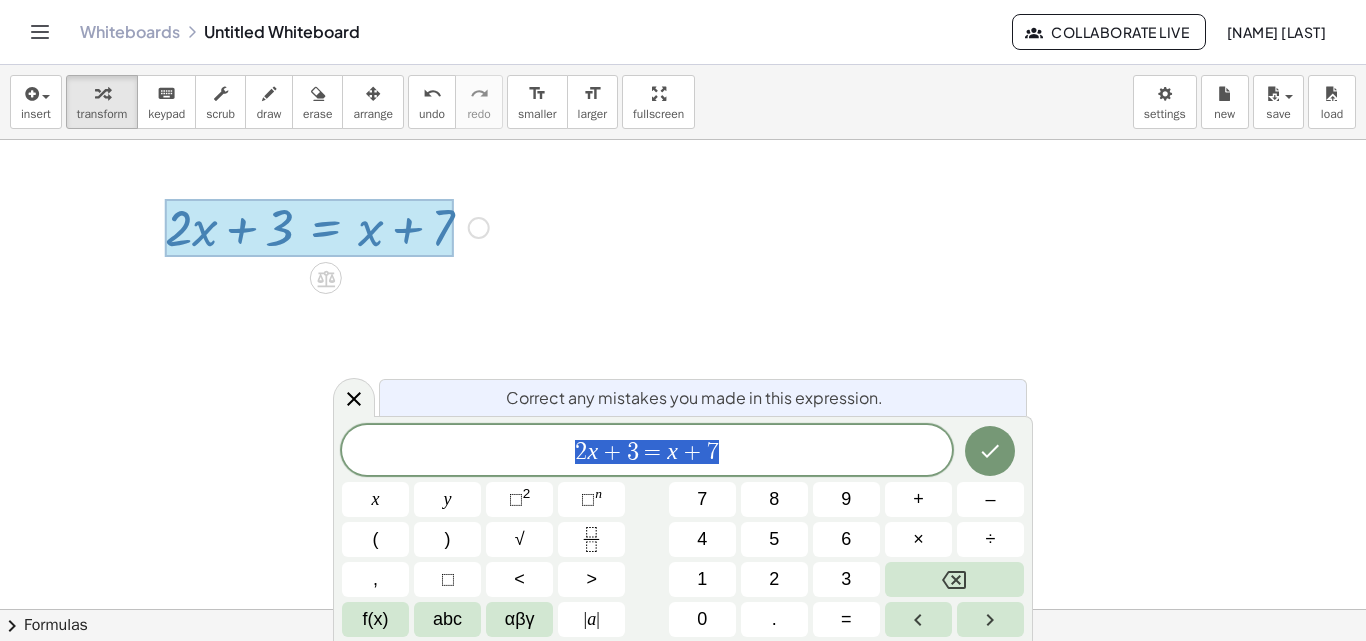 drag, startPoint x: 735, startPoint y: 458, endPoint x: 482, endPoint y: 454, distance: 253.03162 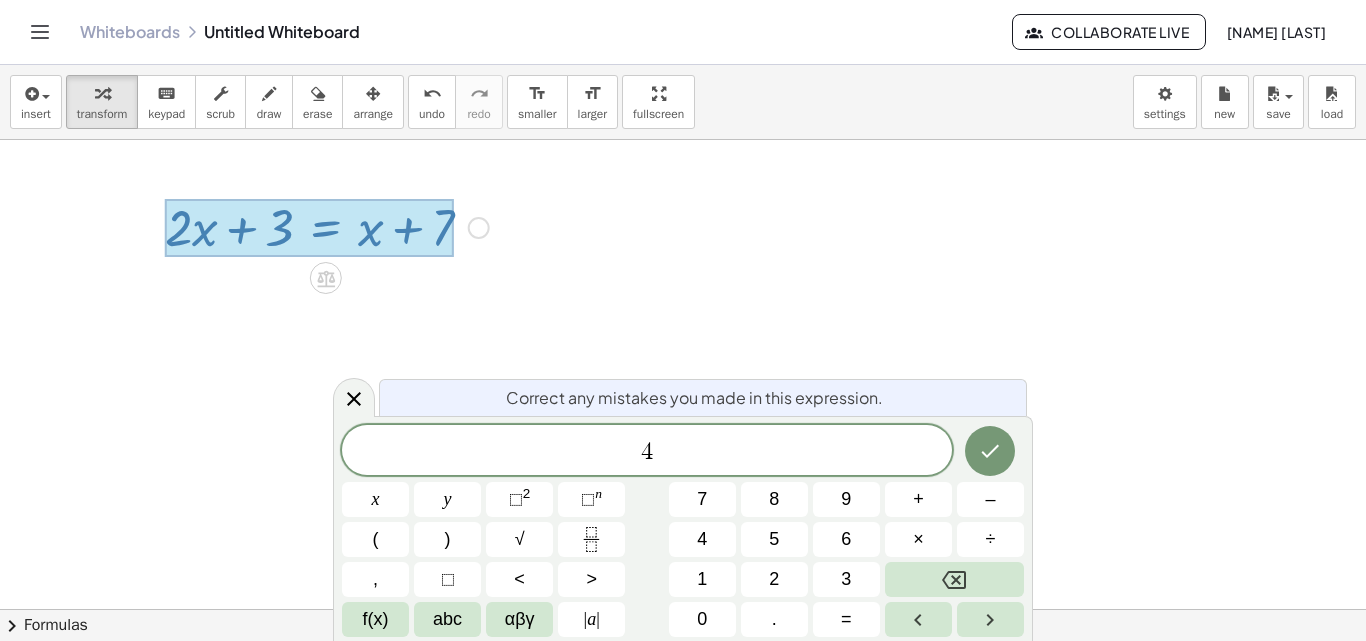 click on "x" at bounding box center (375, 499) 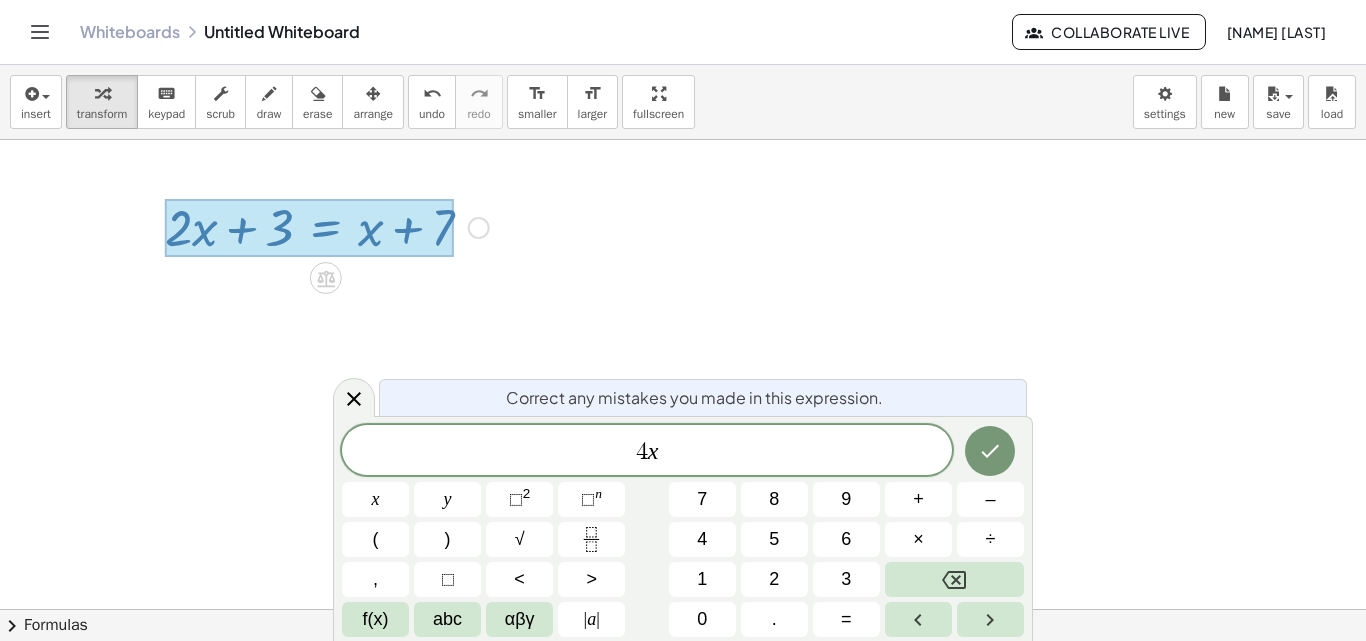 click on "–" at bounding box center (990, 499) 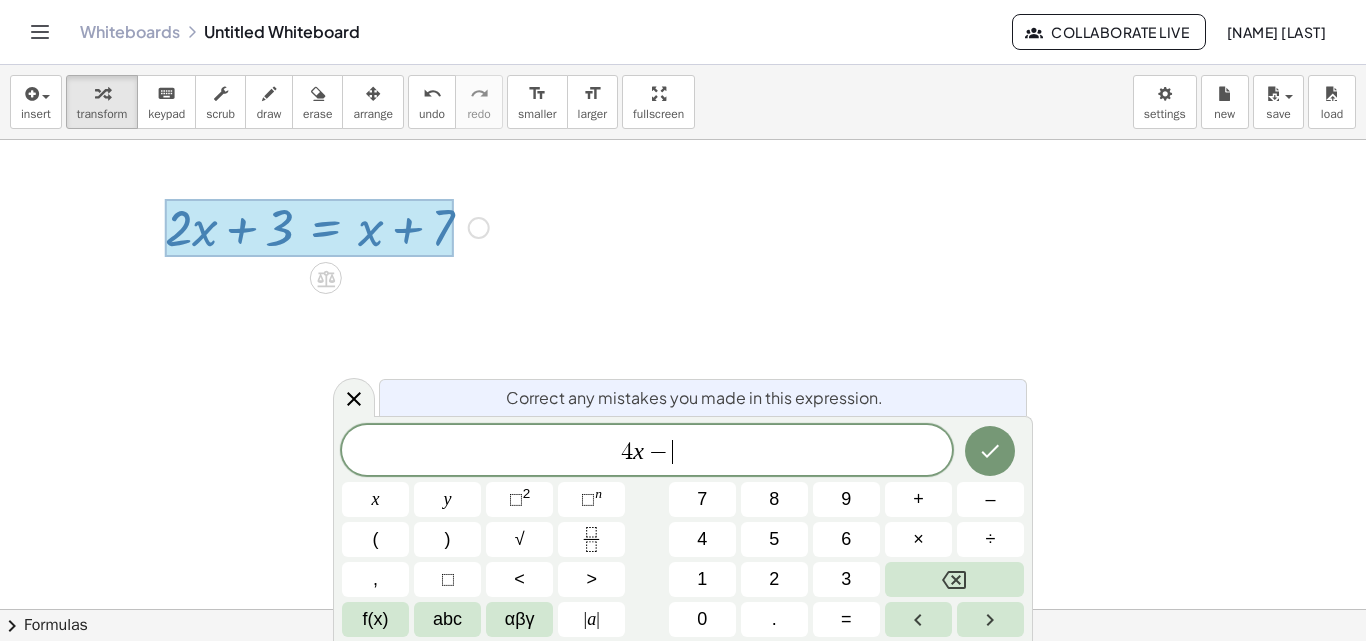click on "5" at bounding box center (774, 539) 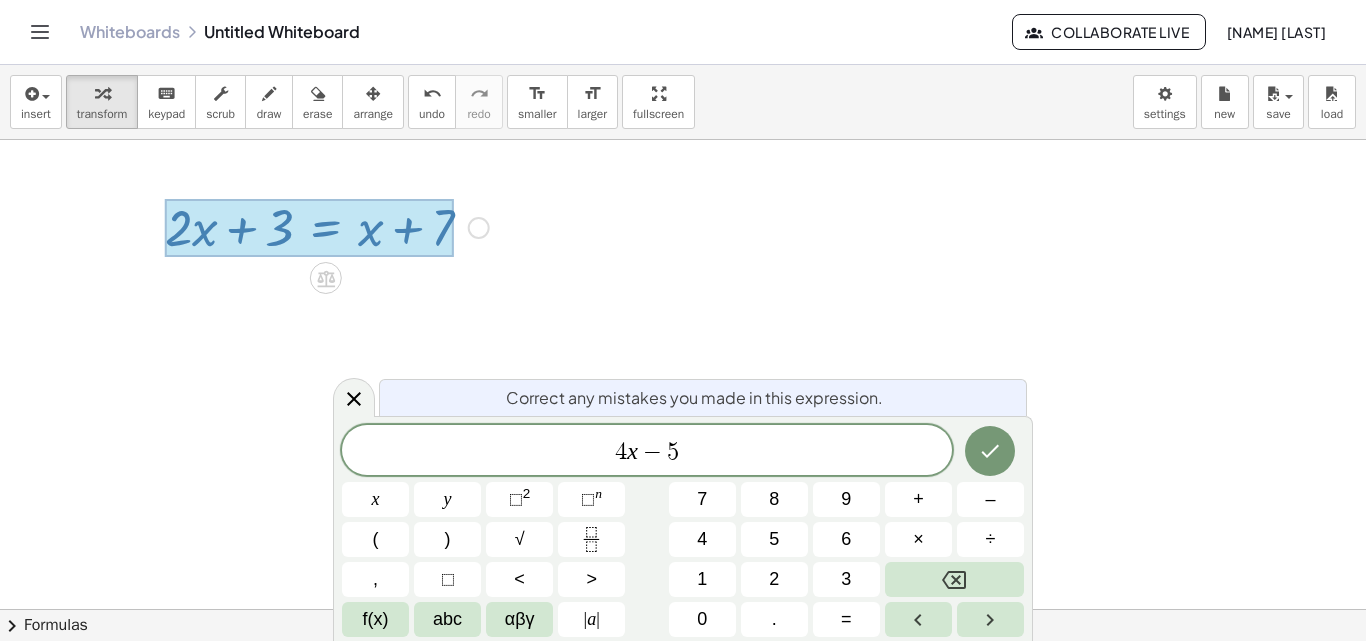 click on "=" at bounding box center [846, 619] 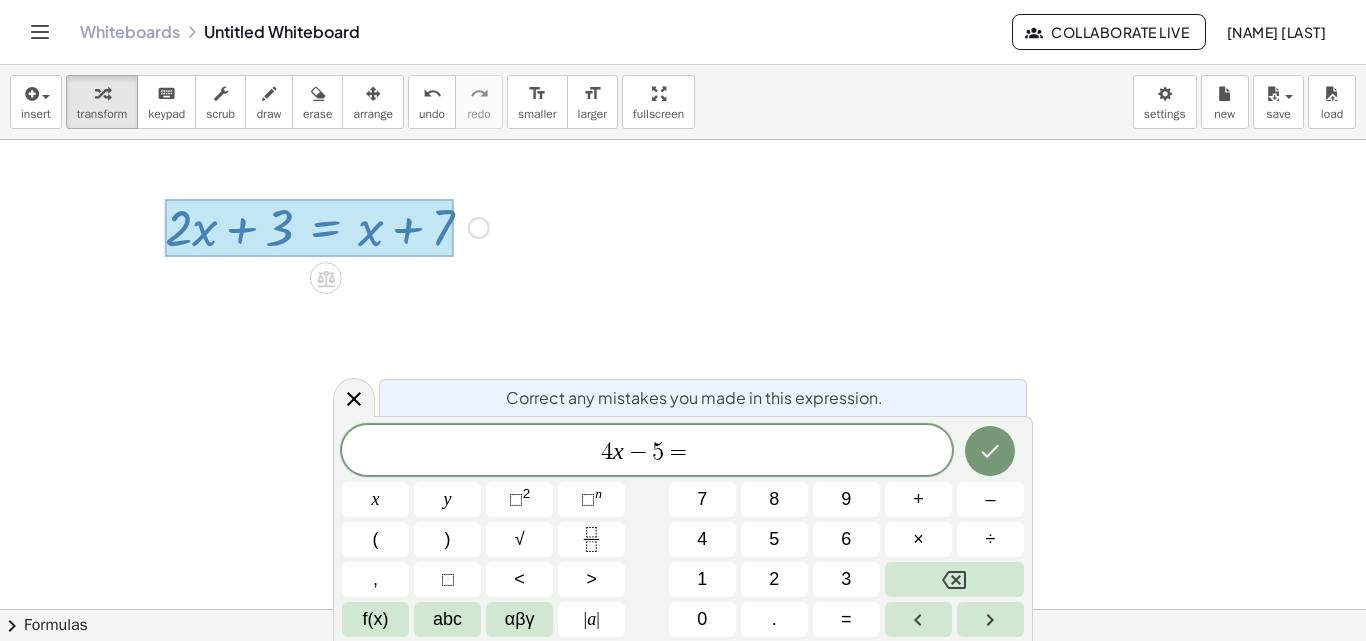 click on "3" at bounding box center [846, 579] 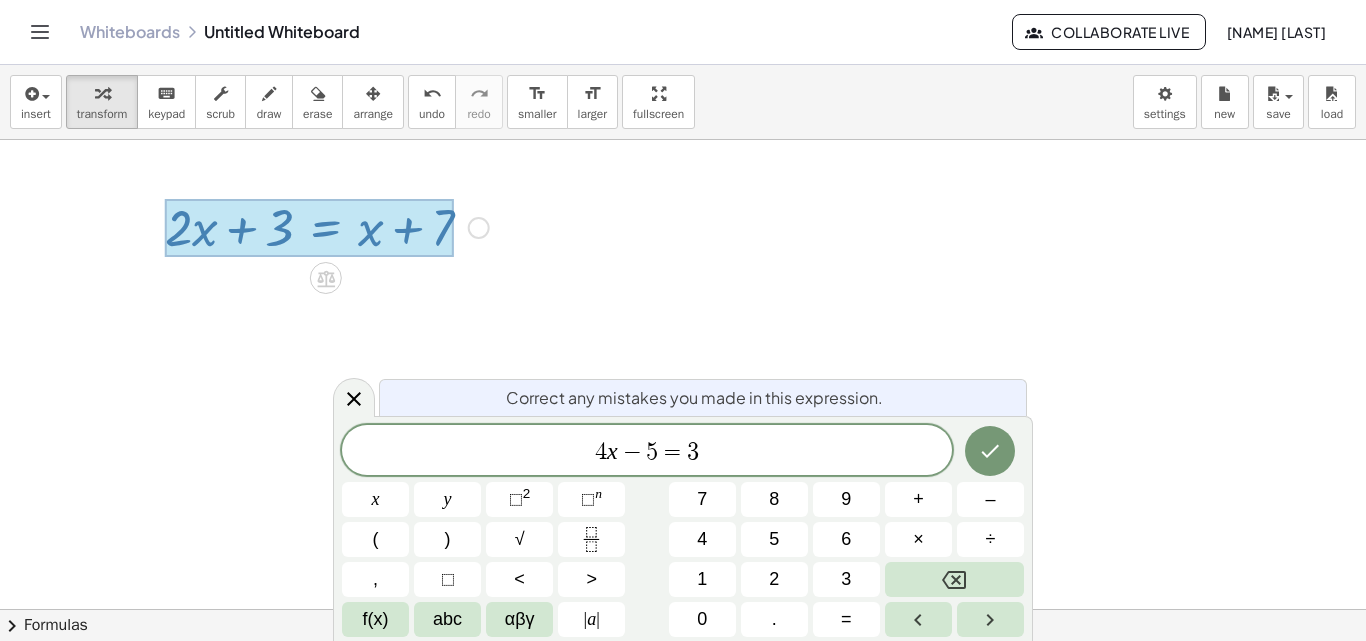click on "×" at bounding box center (918, 539) 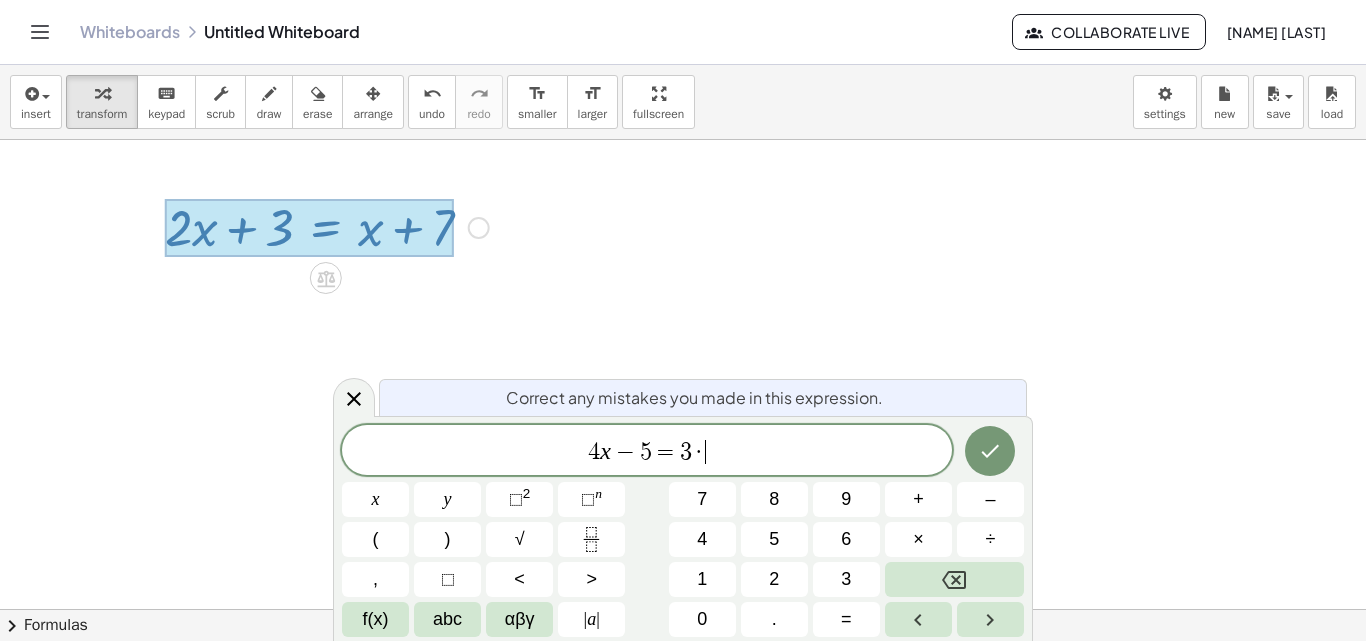 click on "+" at bounding box center (918, 499) 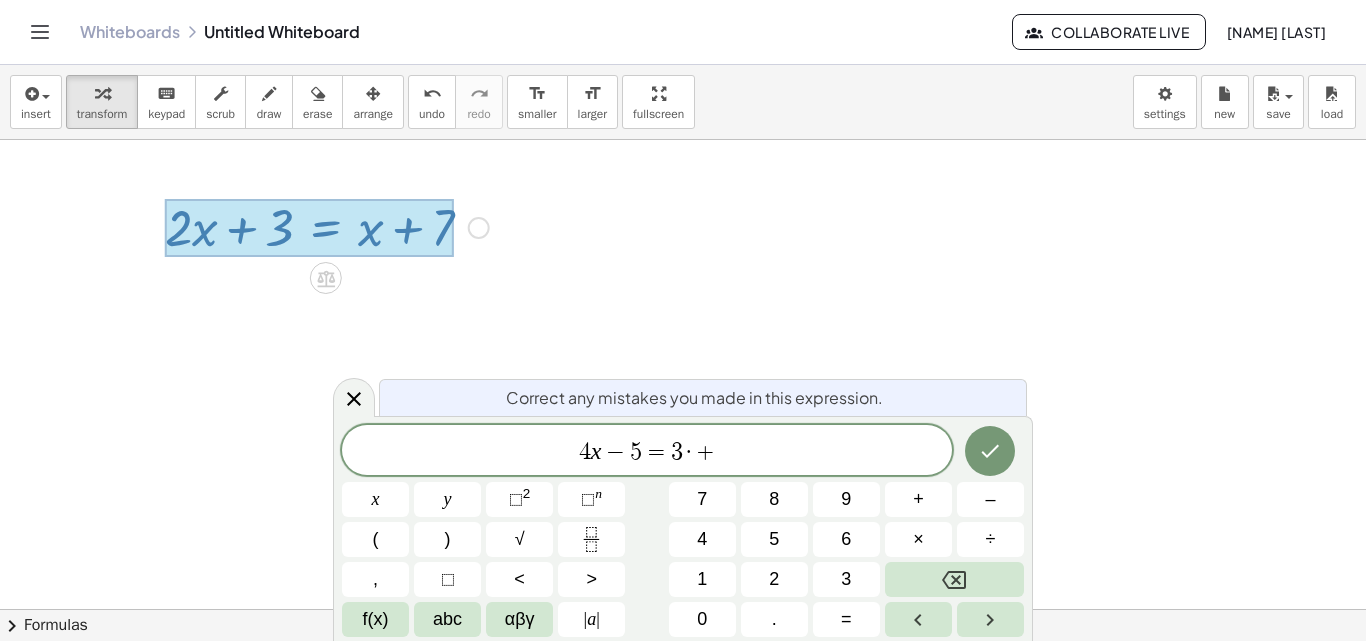 click on "2" at bounding box center [774, 579] 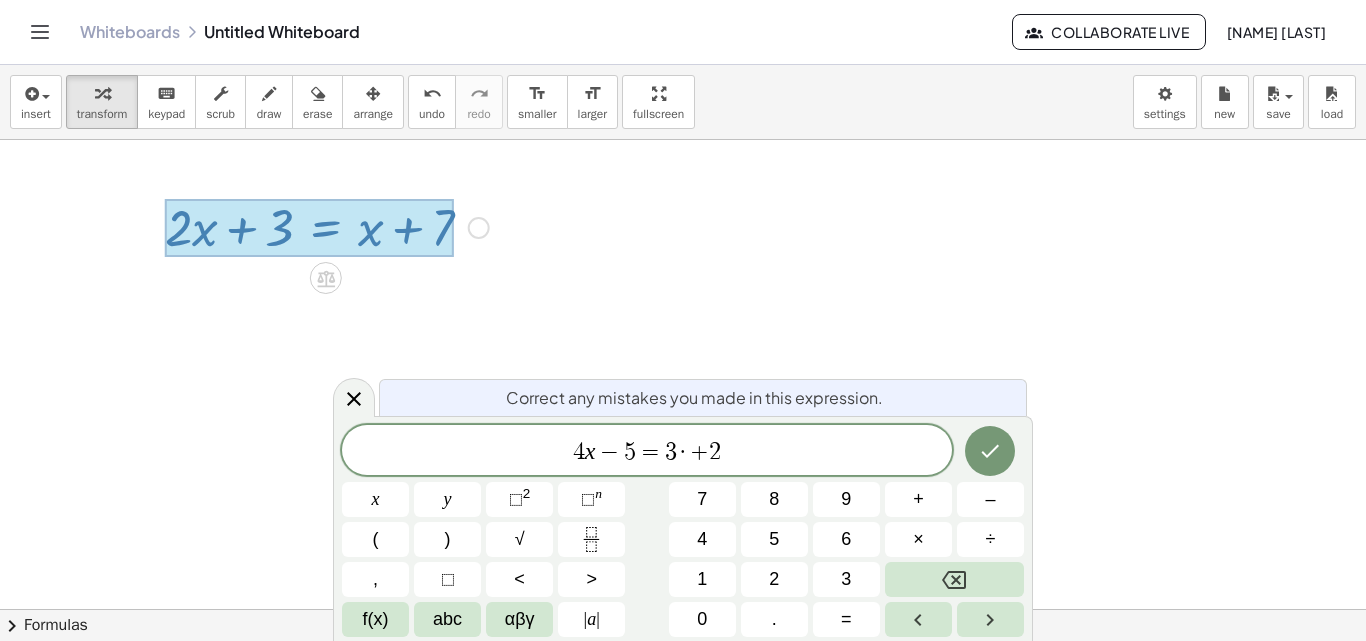 click on "·" at bounding box center [684, 452] 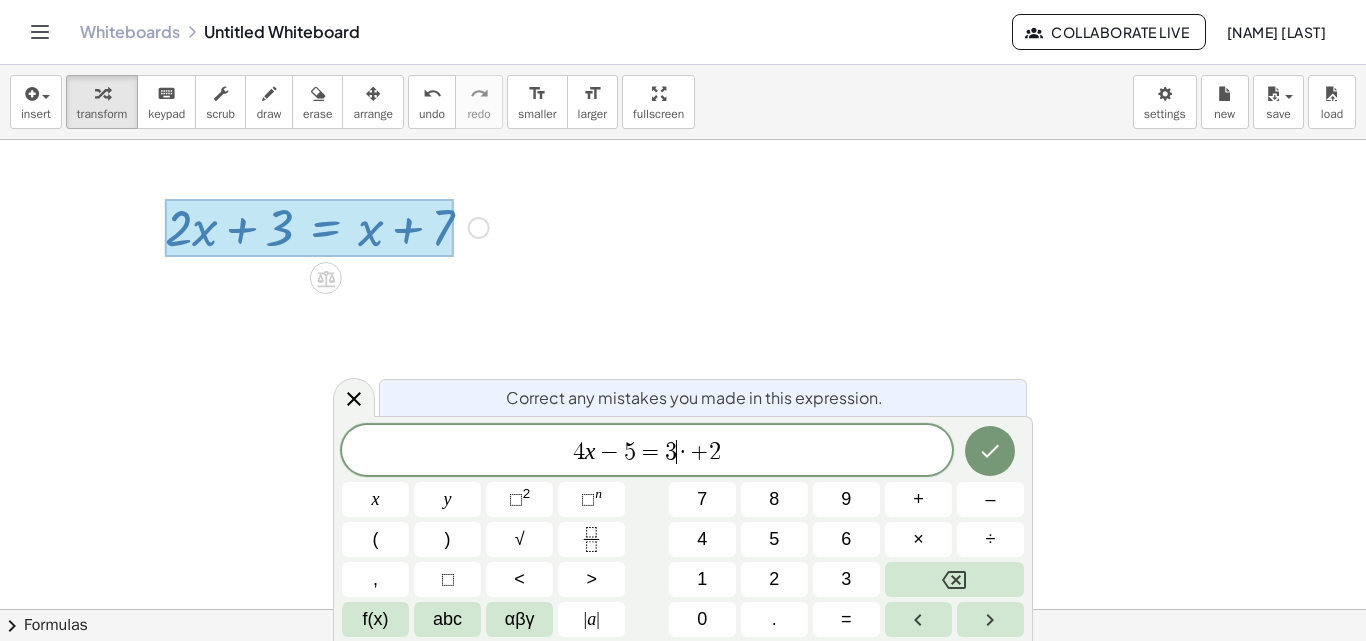 click on "·" at bounding box center [684, 452] 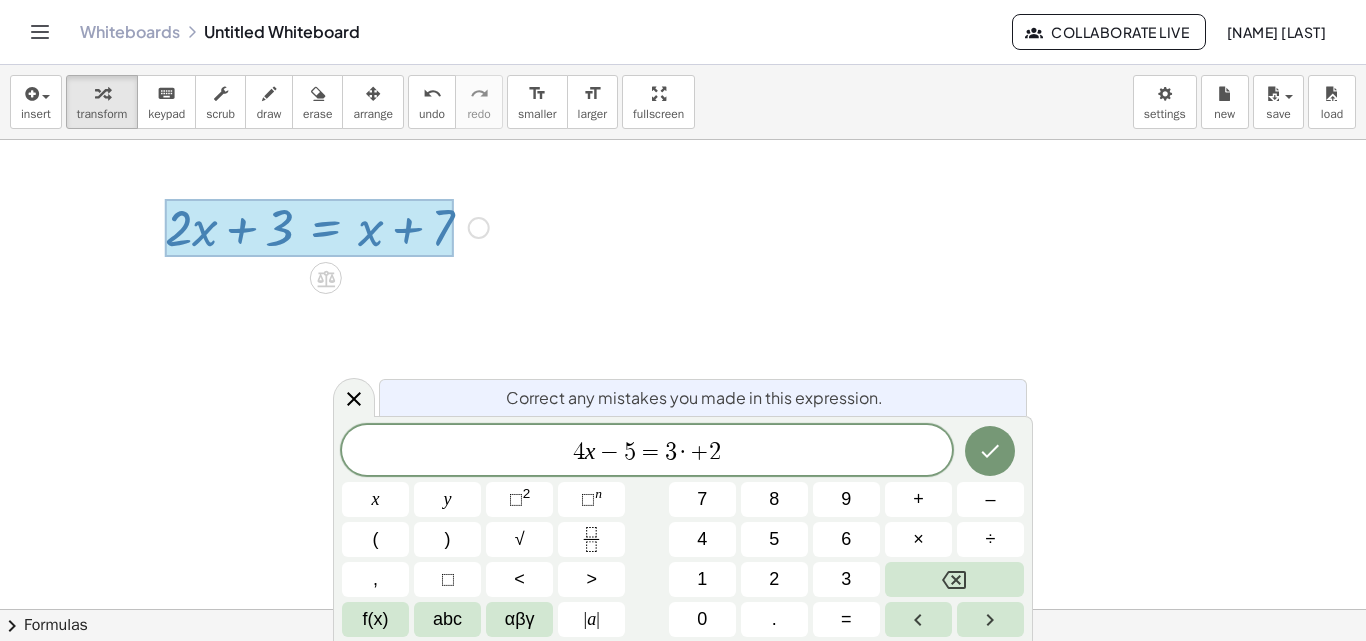 click at bounding box center (954, 579) 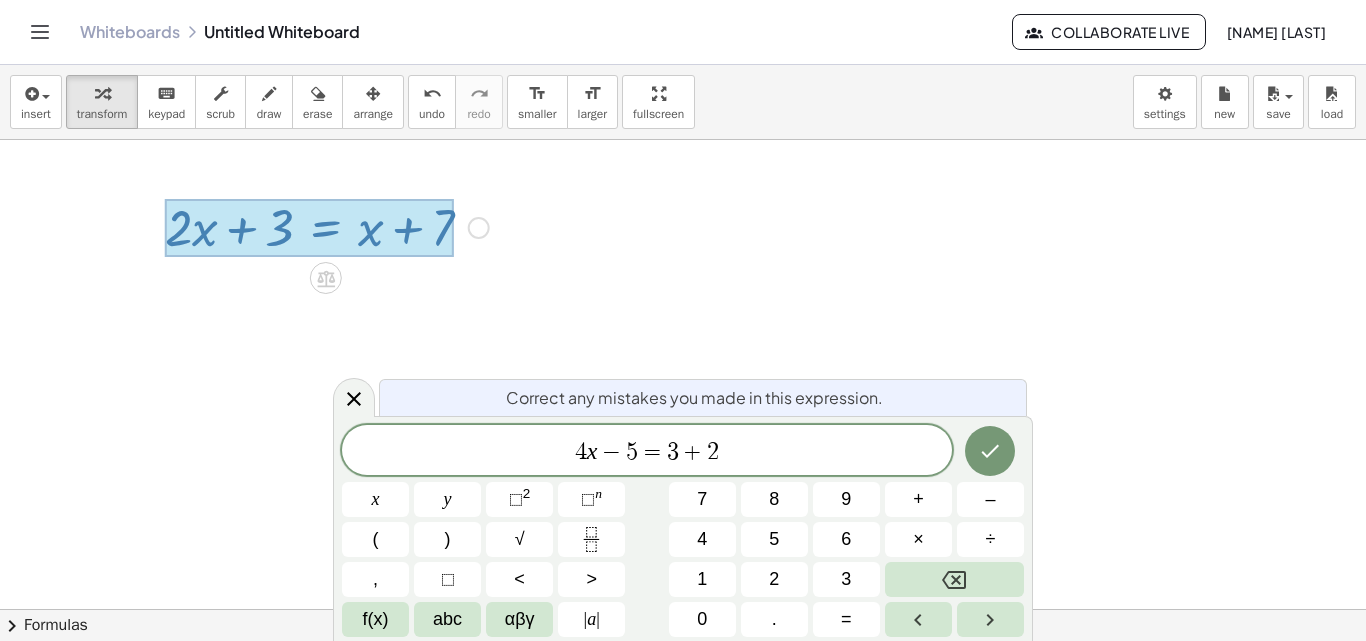 click on "x" at bounding box center [376, 499] 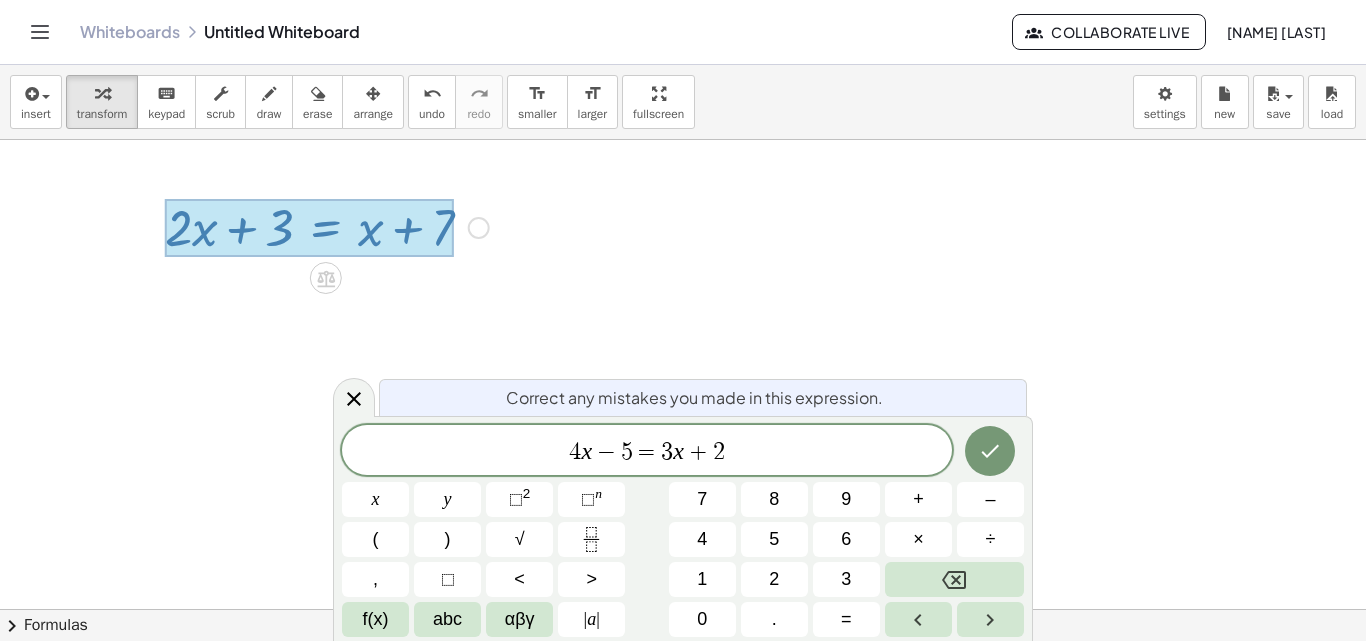click 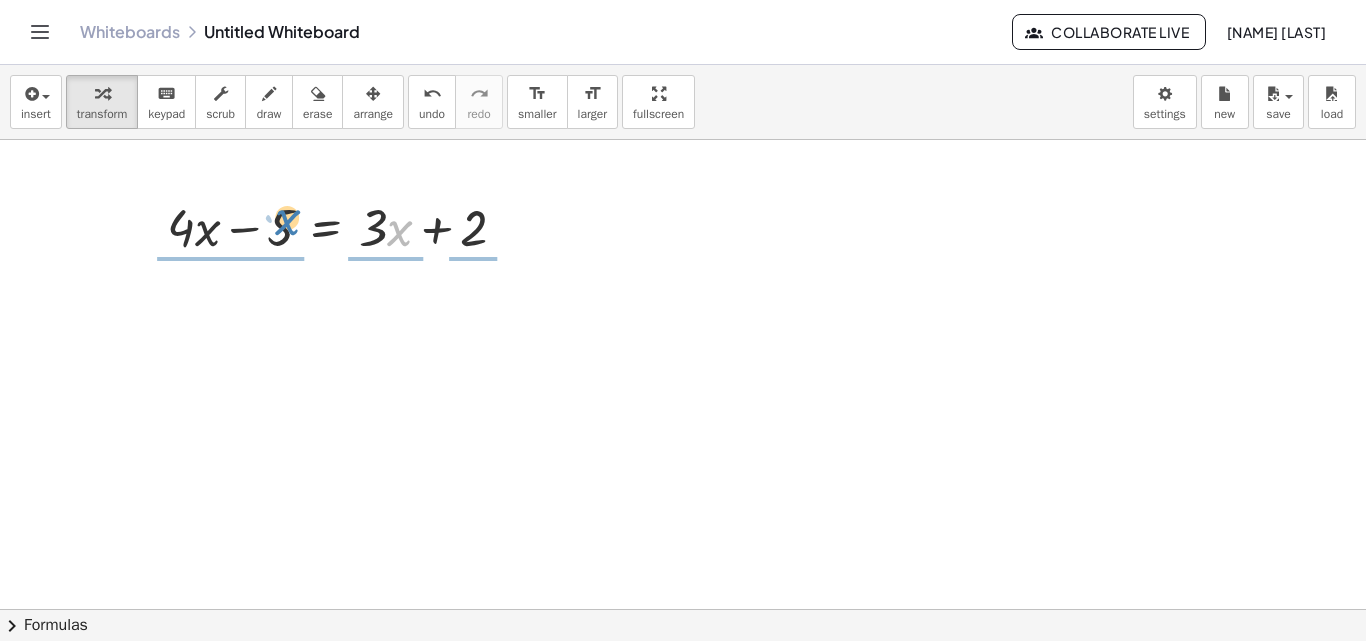 drag, startPoint x: 394, startPoint y: 231, endPoint x: 293, endPoint y: 227, distance: 101.07918 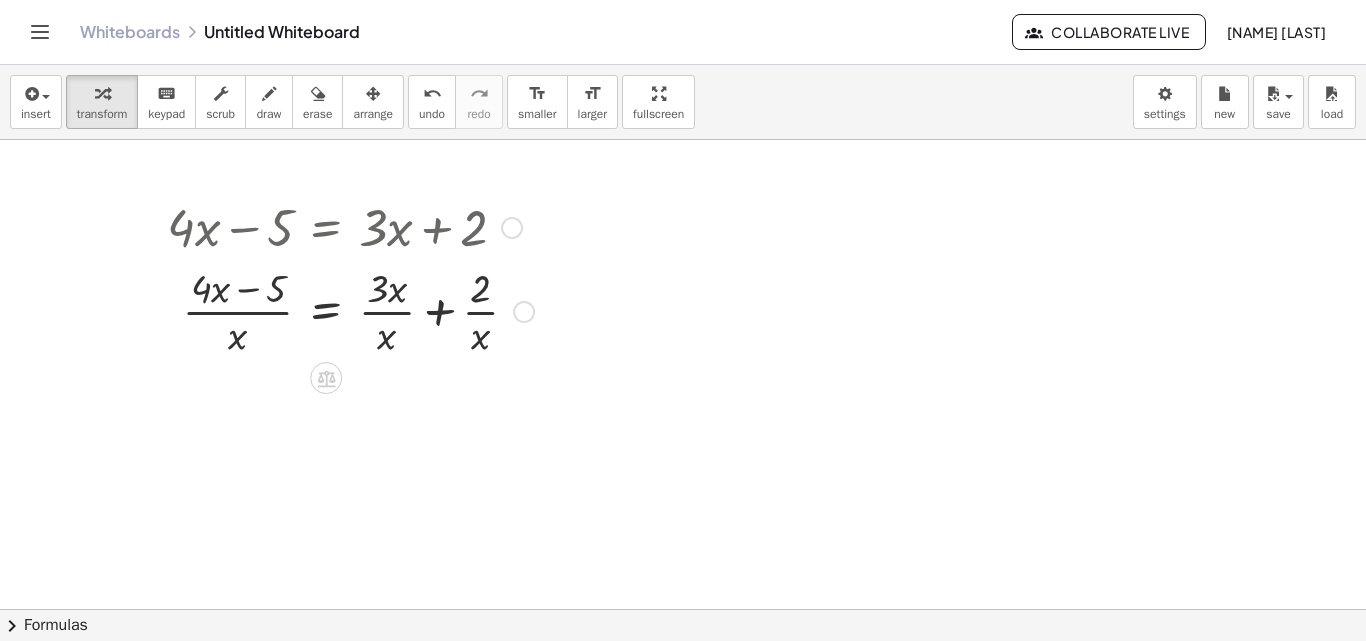 click at bounding box center [350, 310] 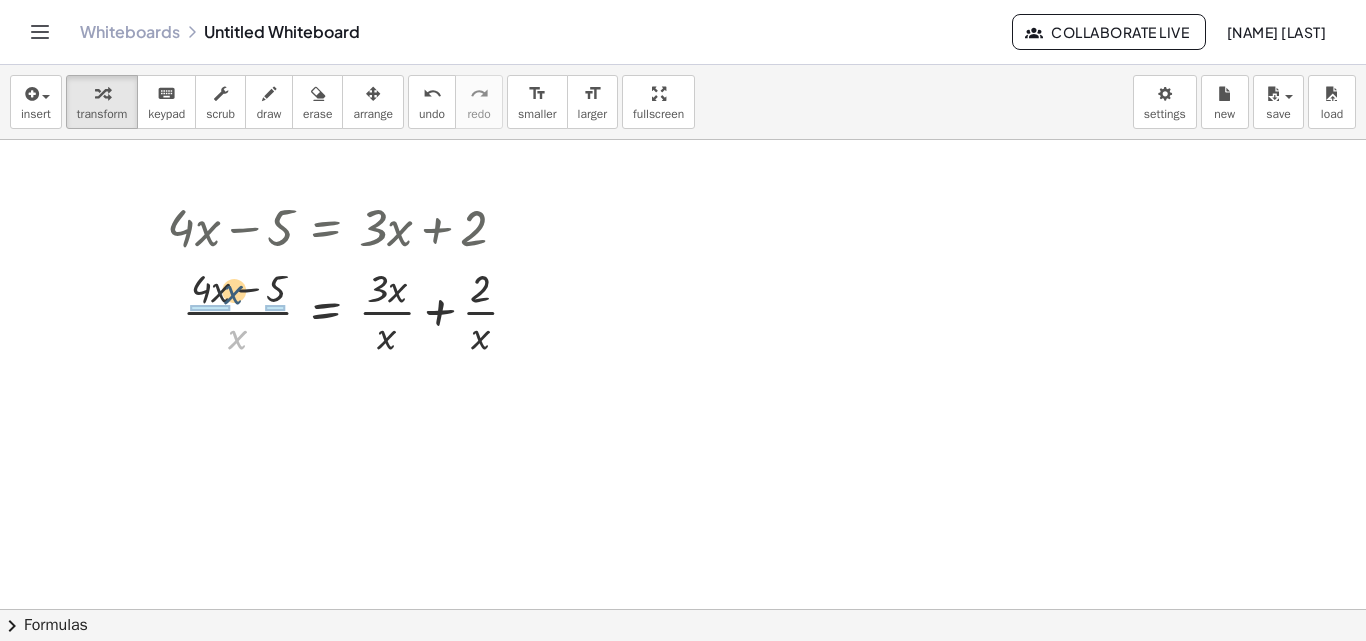 drag, startPoint x: 232, startPoint y: 336, endPoint x: 228, endPoint y: 291, distance: 45.17743 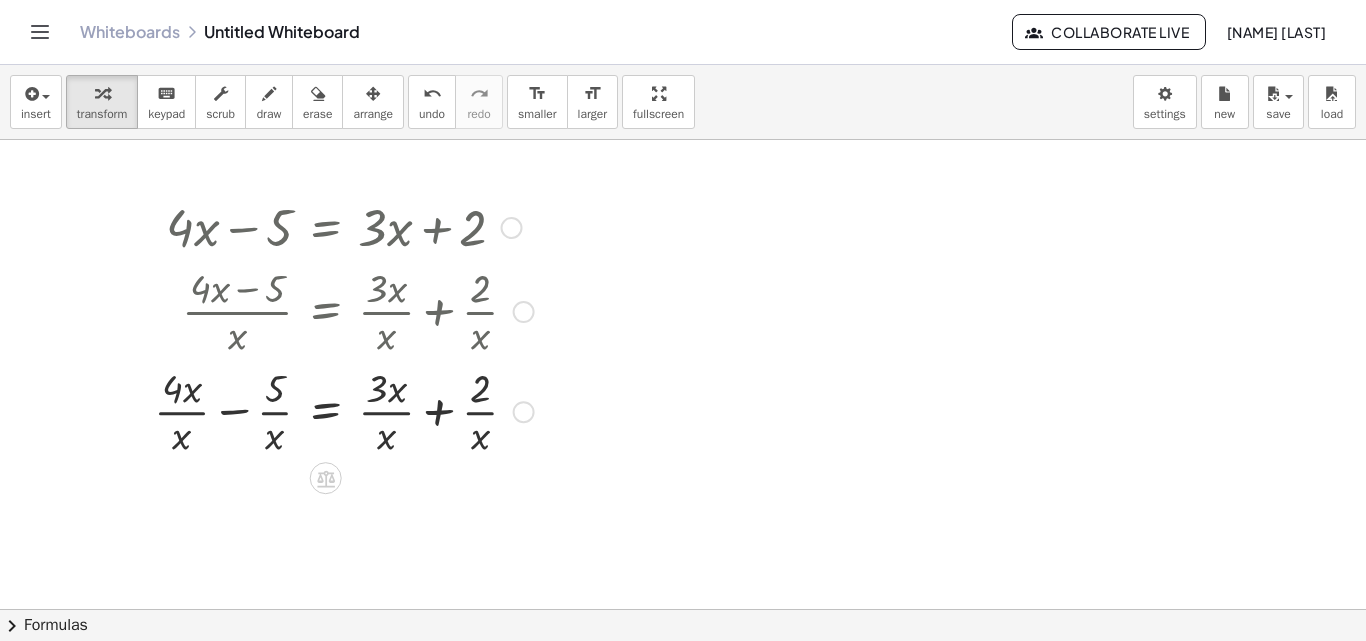 click at bounding box center (344, 410) 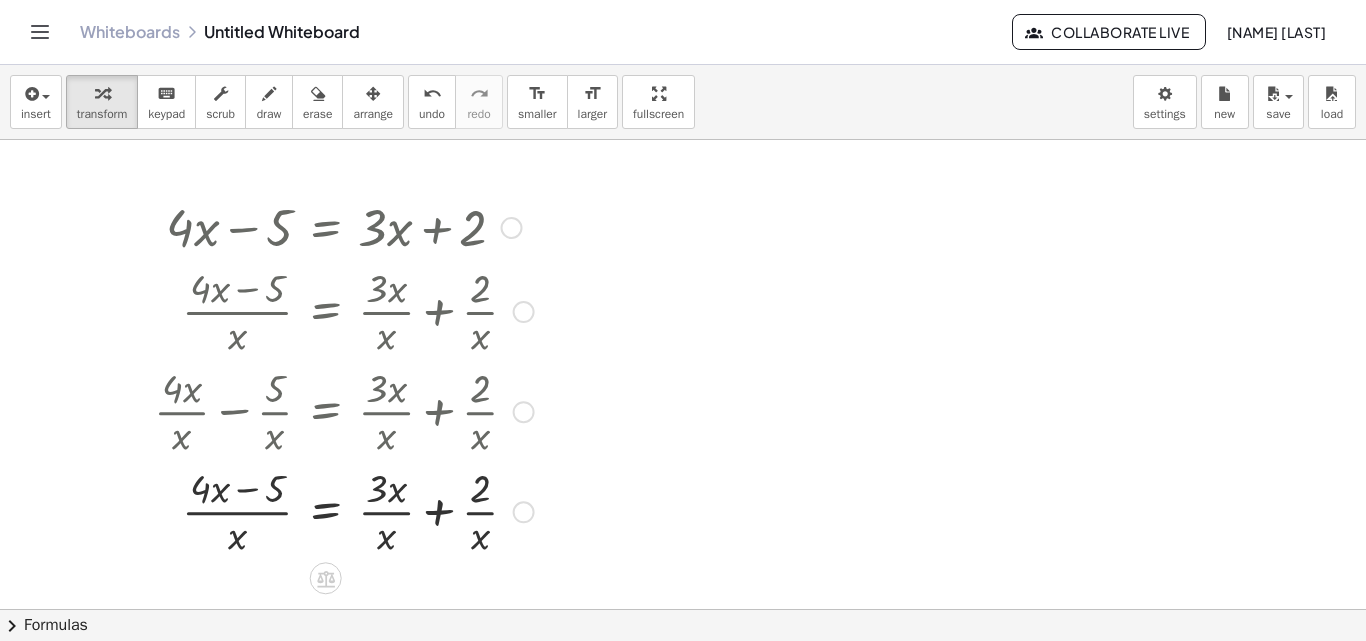 click at bounding box center (344, 510) 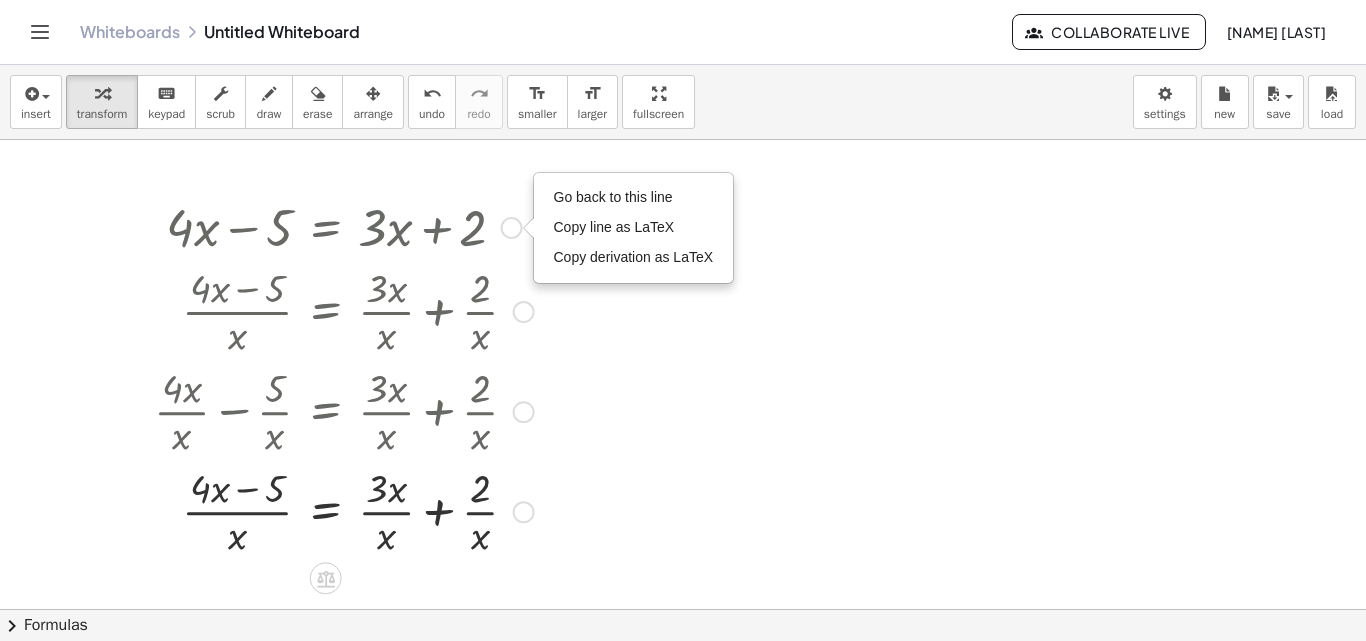 click on "Go back to this line" at bounding box center [634, 198] 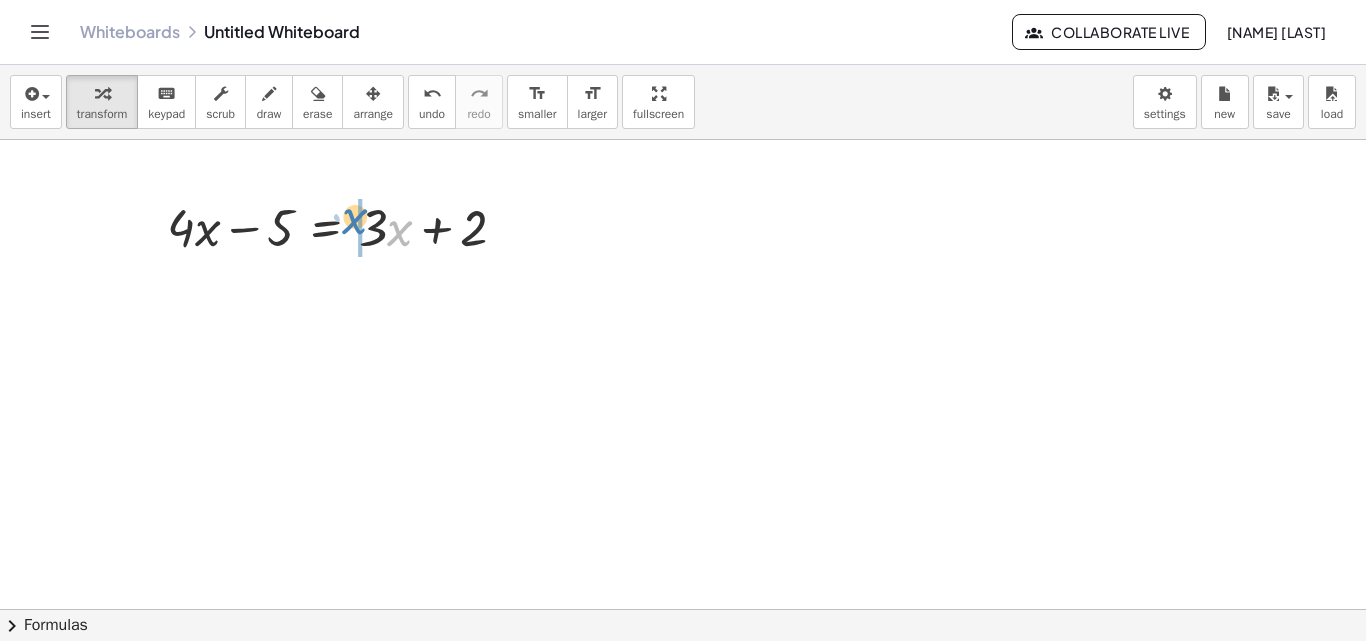 drag, startPoint x: 388, startPoint y: 236, endPoint x: 342, endPoint y: 224, distance: 47.539455 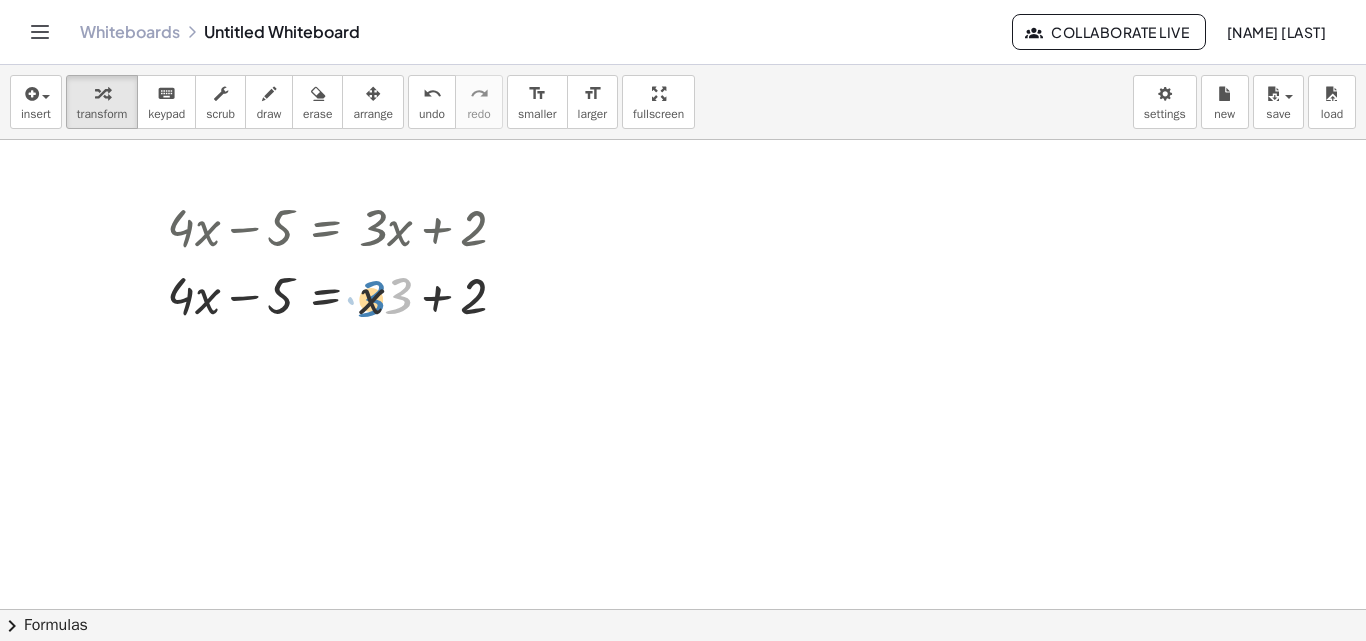 drag, startPoint x: 391, startPoint y: 293, endPoint x: 364, endPoint y: 296, distance: 27.166155 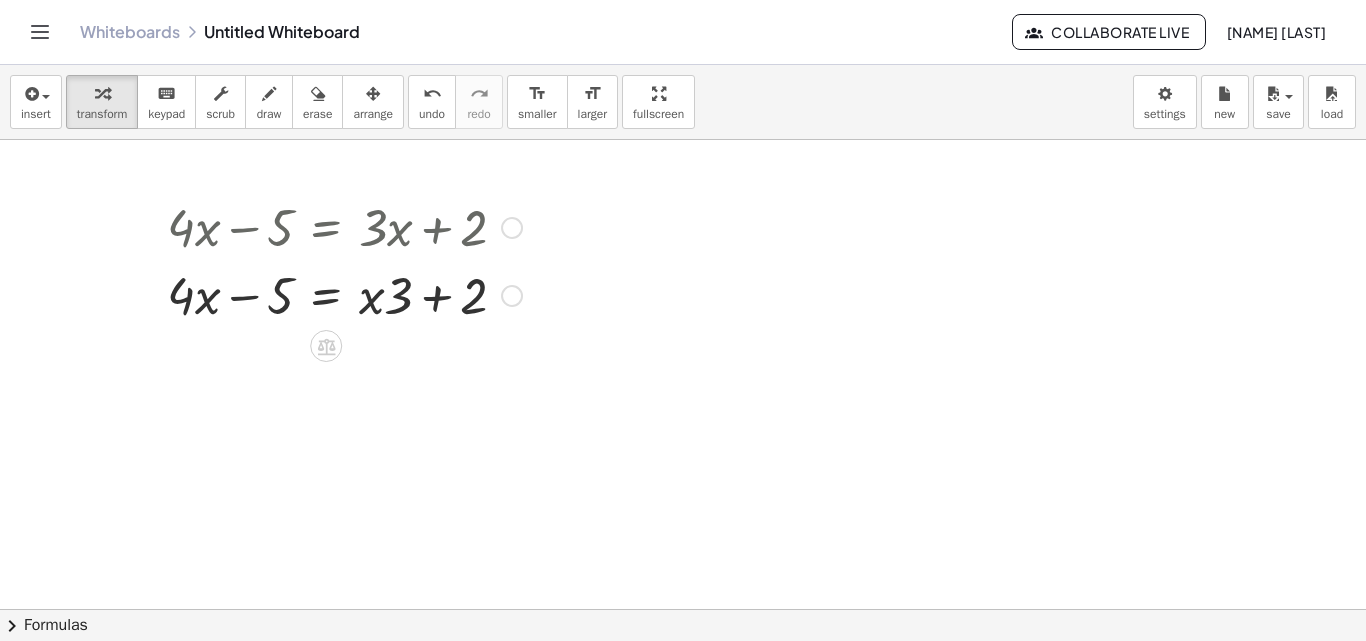 click at bounding box center (512, 228) 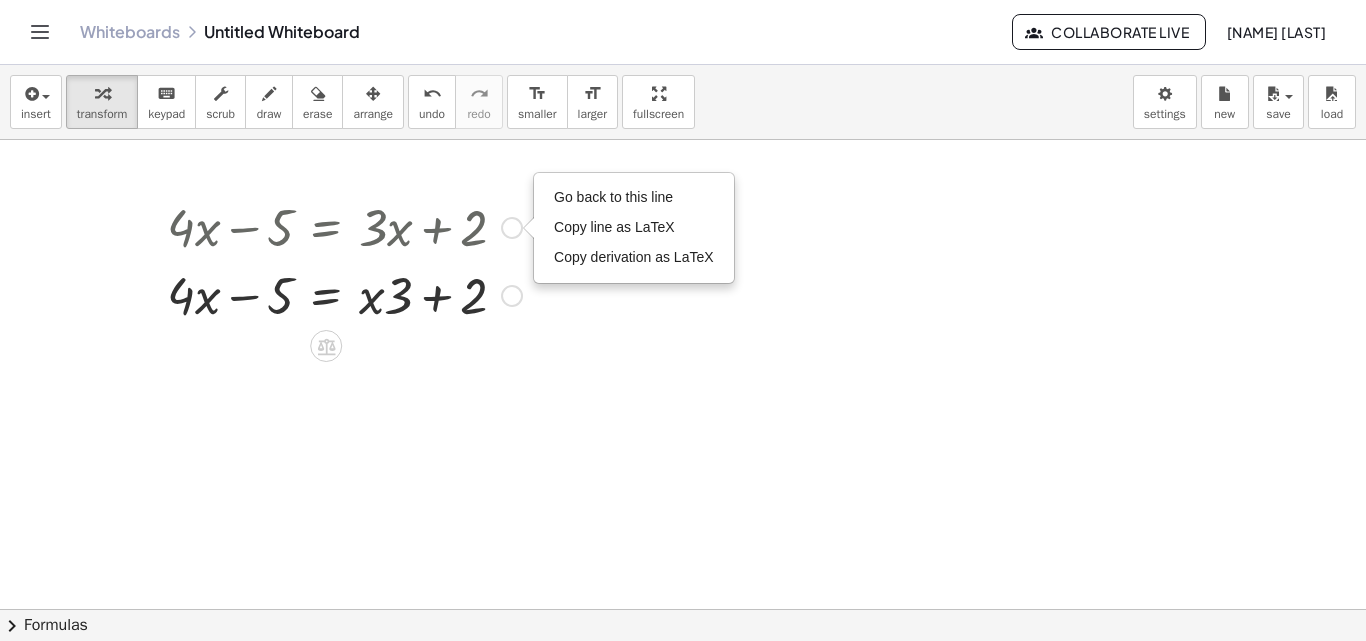 click on "Go back to this line" at bounding box center (613, 197) 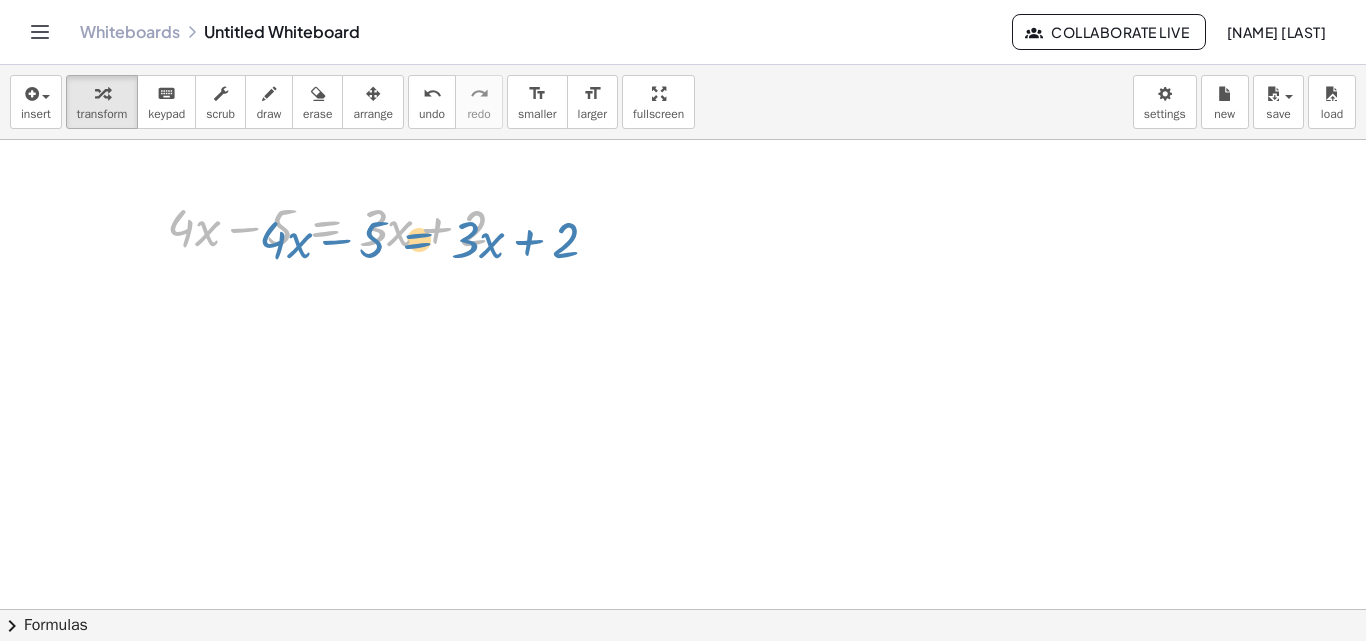 drag, startPoint x: 320, startPoint y: 225, endPoint x: 412, endPoint y: 237, distance: 92.779305 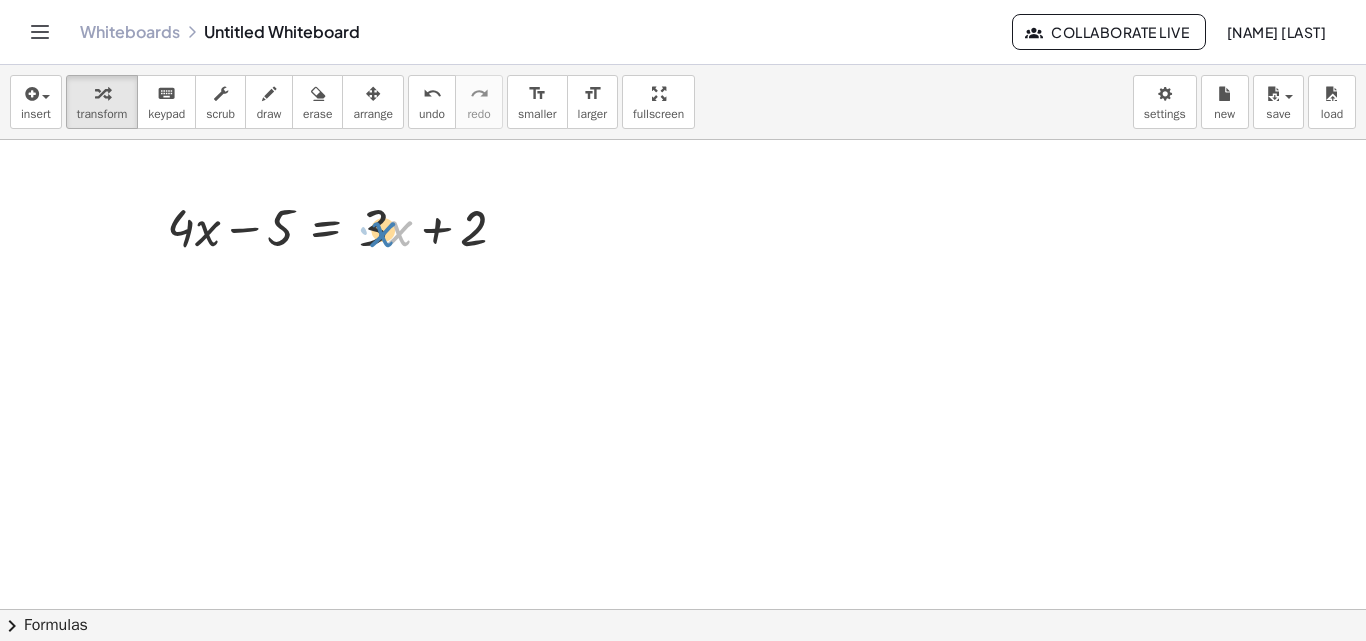 click at bounding box center (344, 226) 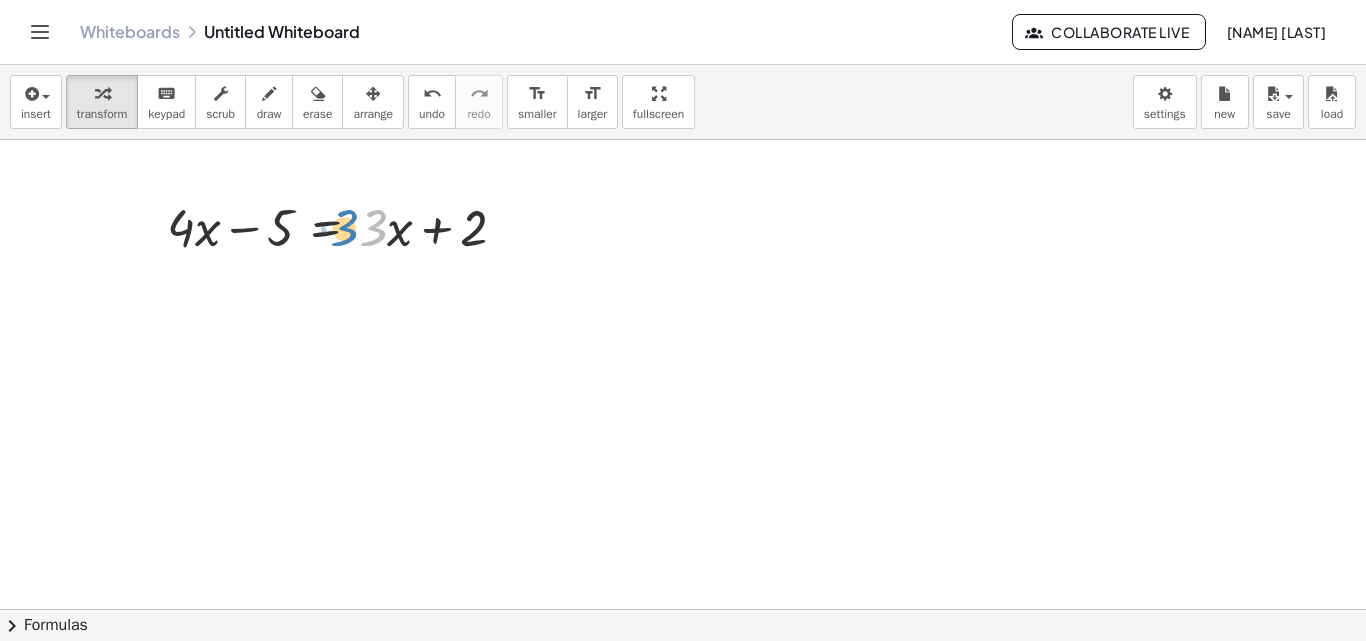 drag, startPoint x: 381, startPoint y: 232, endPoint x: 366, endPoint y: 235, distance: 15.297058 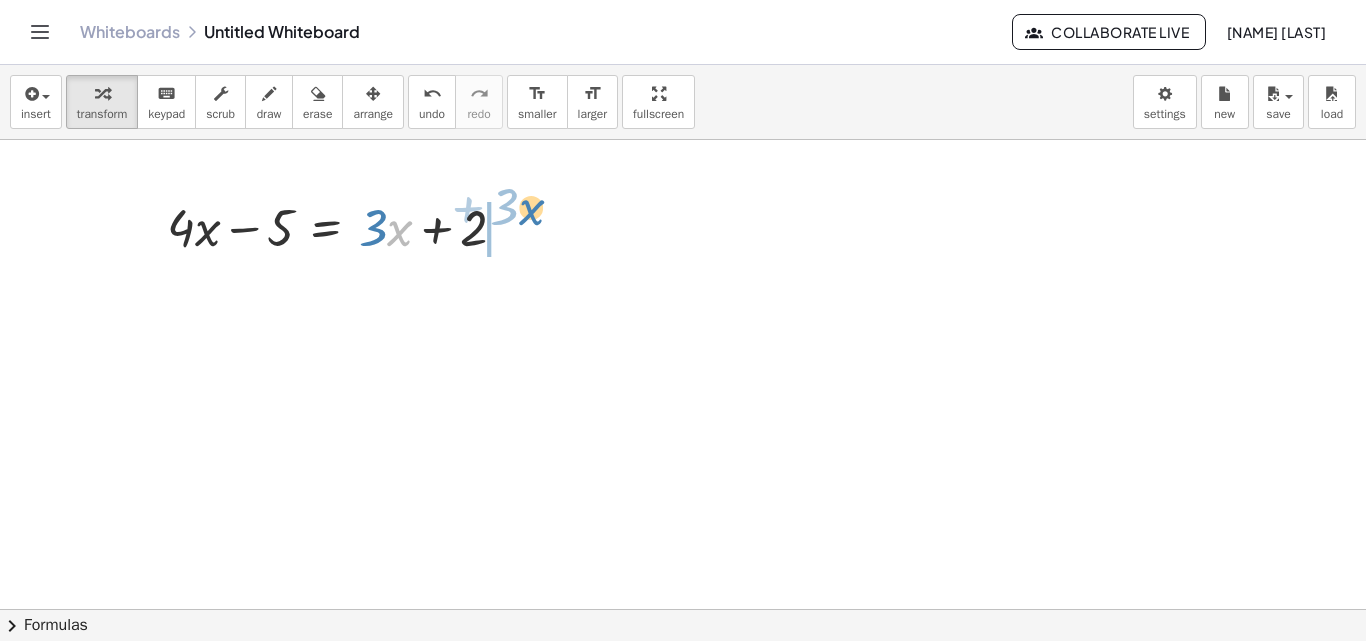 drag, startPoint x: 389, startPoint y: 233, endPoint x: 523, endPoint y: 212, distance: 135.63554 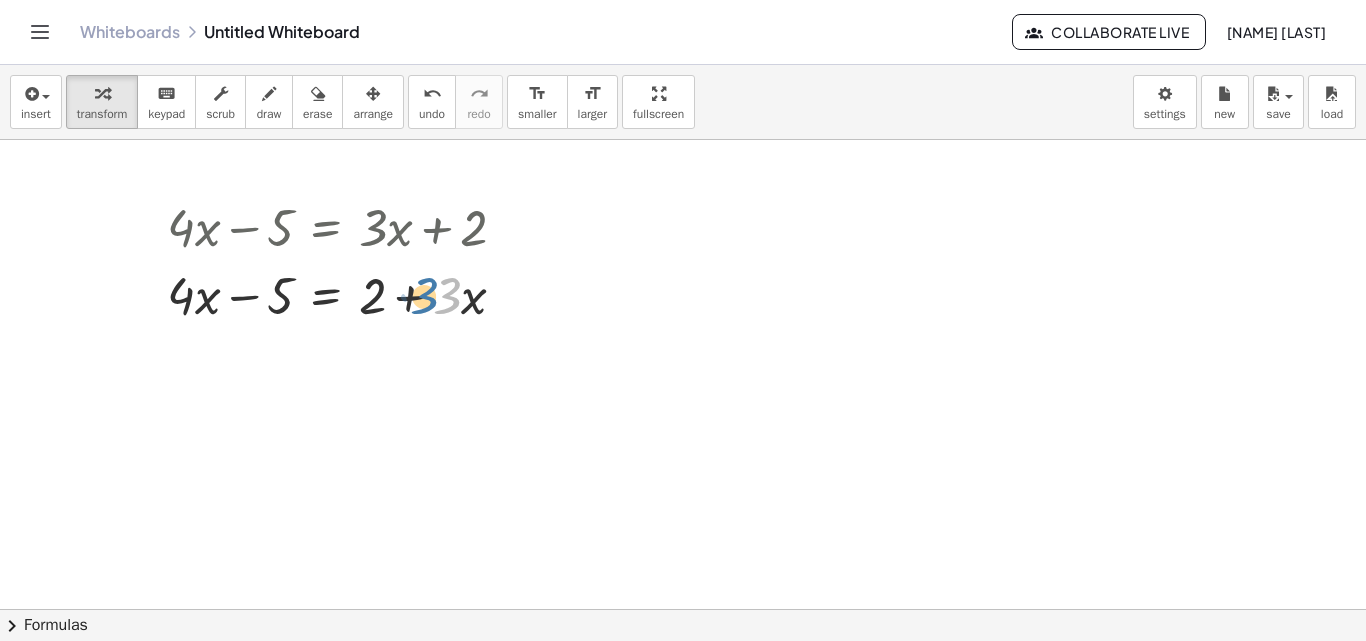 click at bounding box center (344, 294) 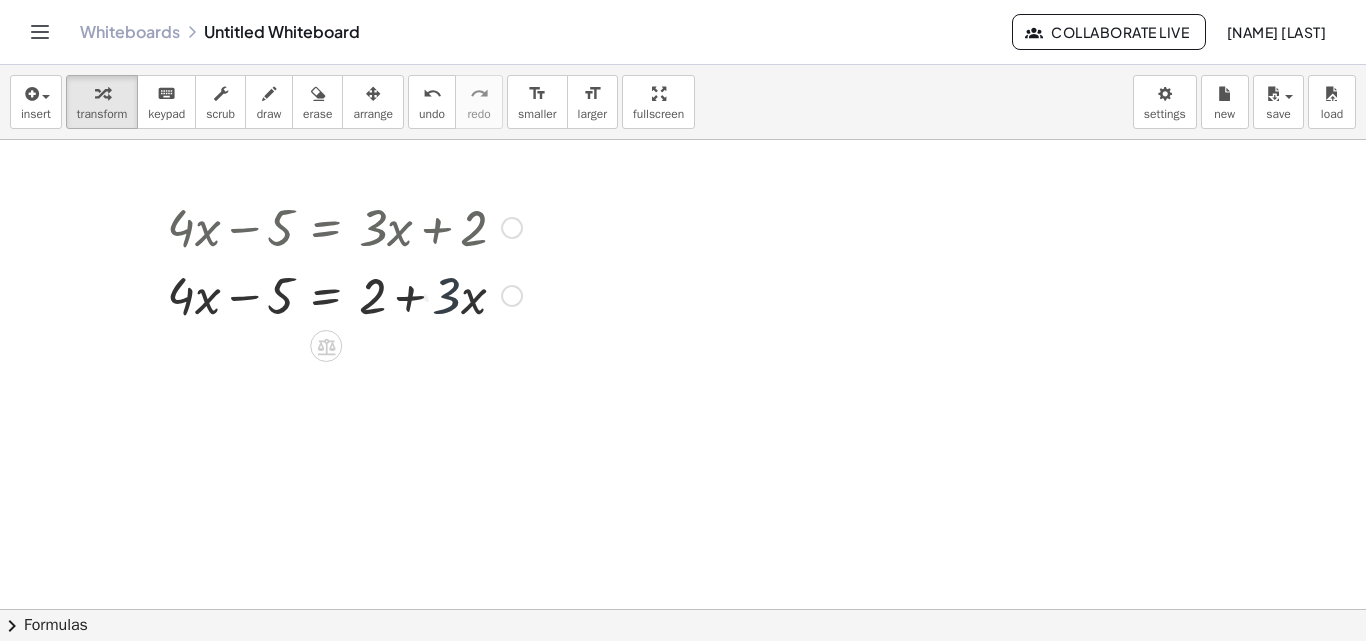 click at bounding box center (344, 294) 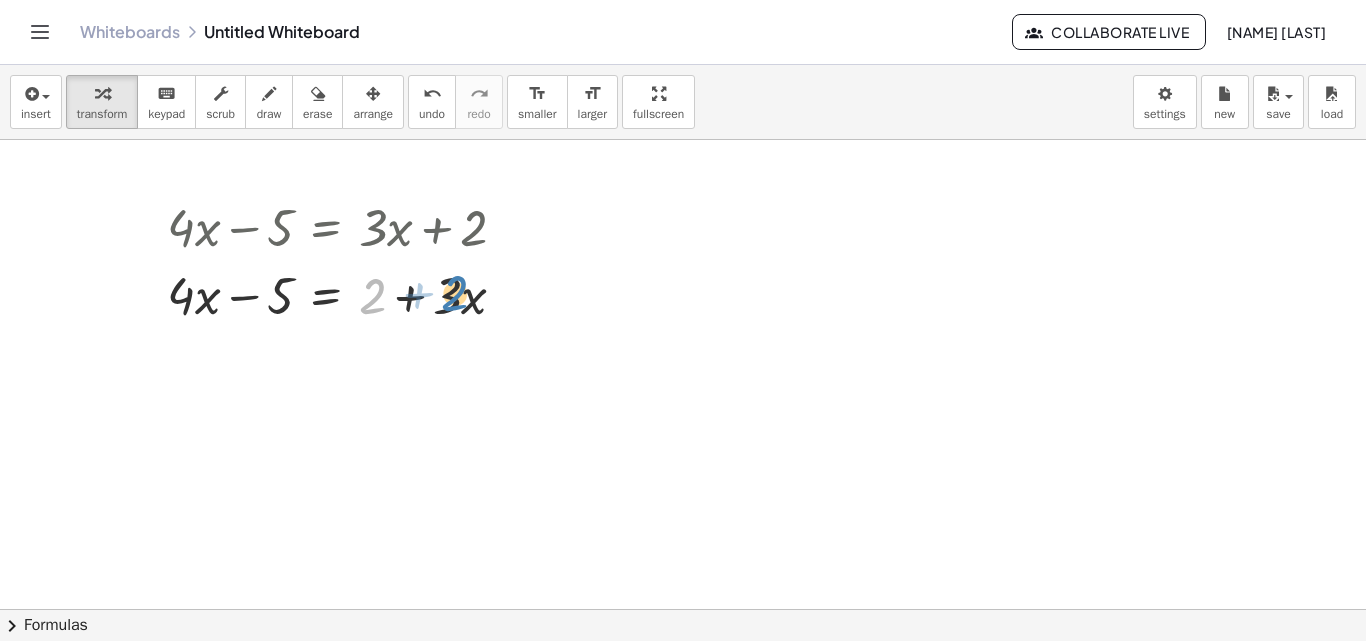 drag, startPoint x: 374, startPoint y: 297, endPoint x: 454, endPoint y: 296, distance: 80.00625 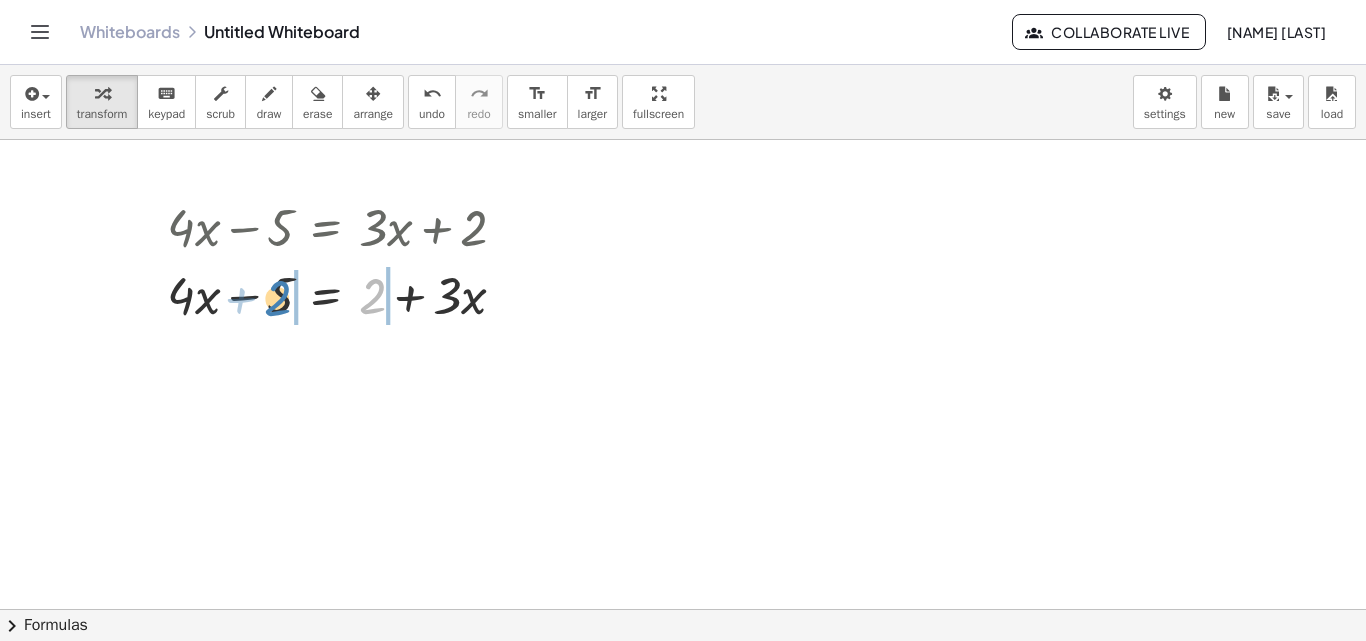 drag, startPoint x: 374, startPoint y: 286, endPoint x: 279, endPoint y: 288, distance: 95.02105 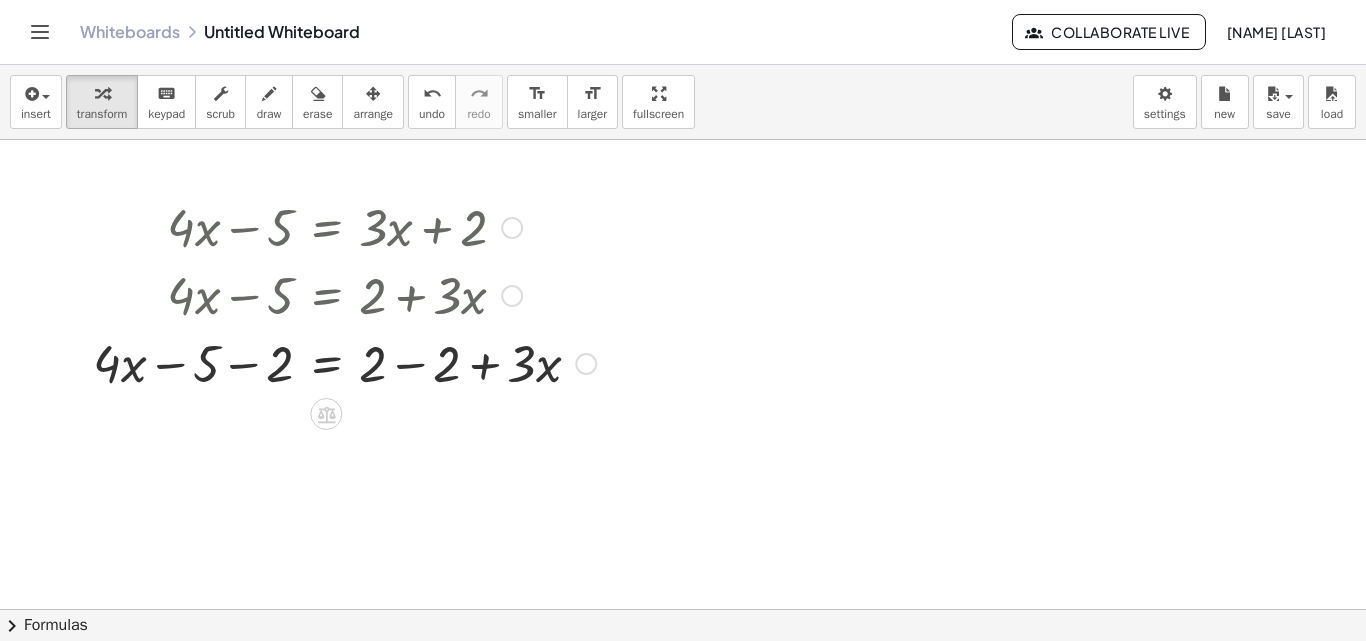 click at bounding box center (344, 362) 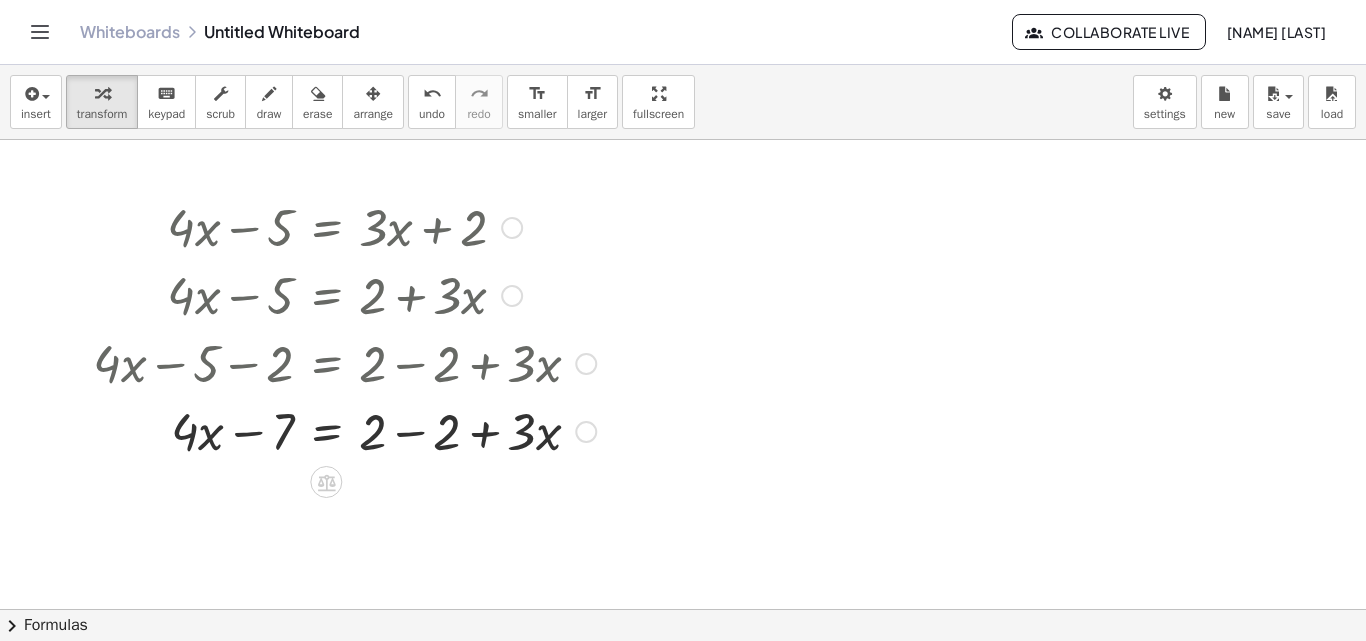 click at bounding box center (344, 430) 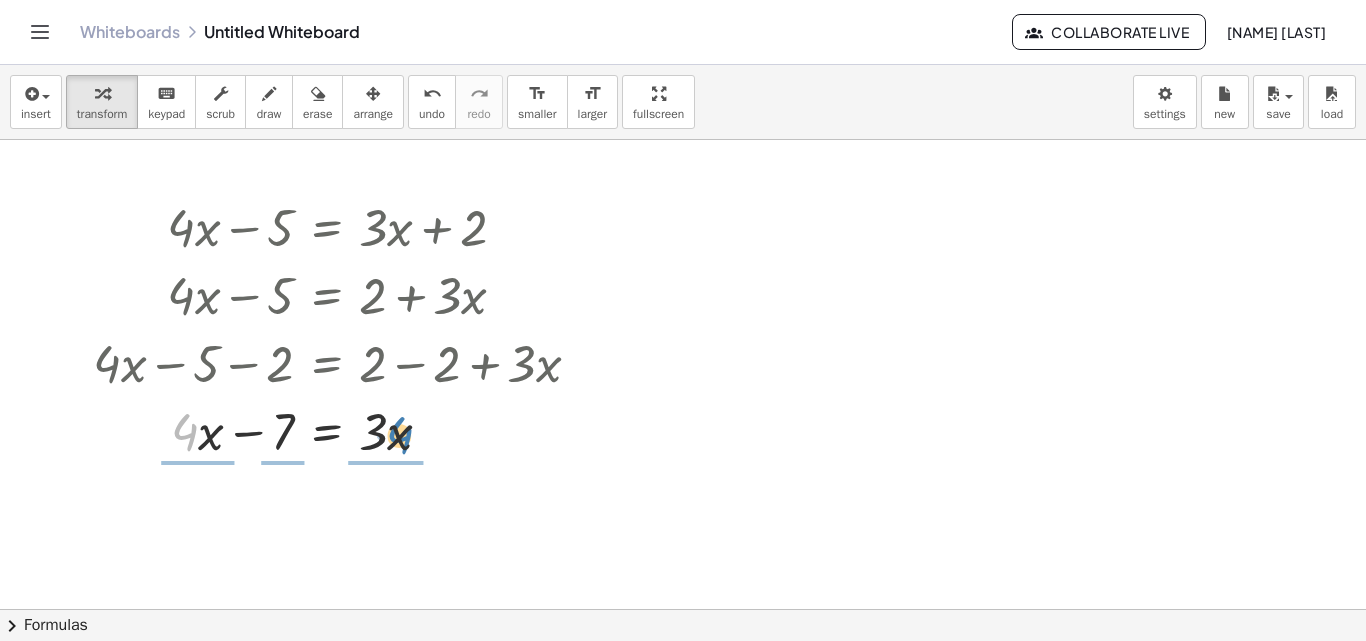 drag, startPoint x: 191, startPoint y: 440, endPoint x: 412, endPoint y: 445, distance: 221.05655 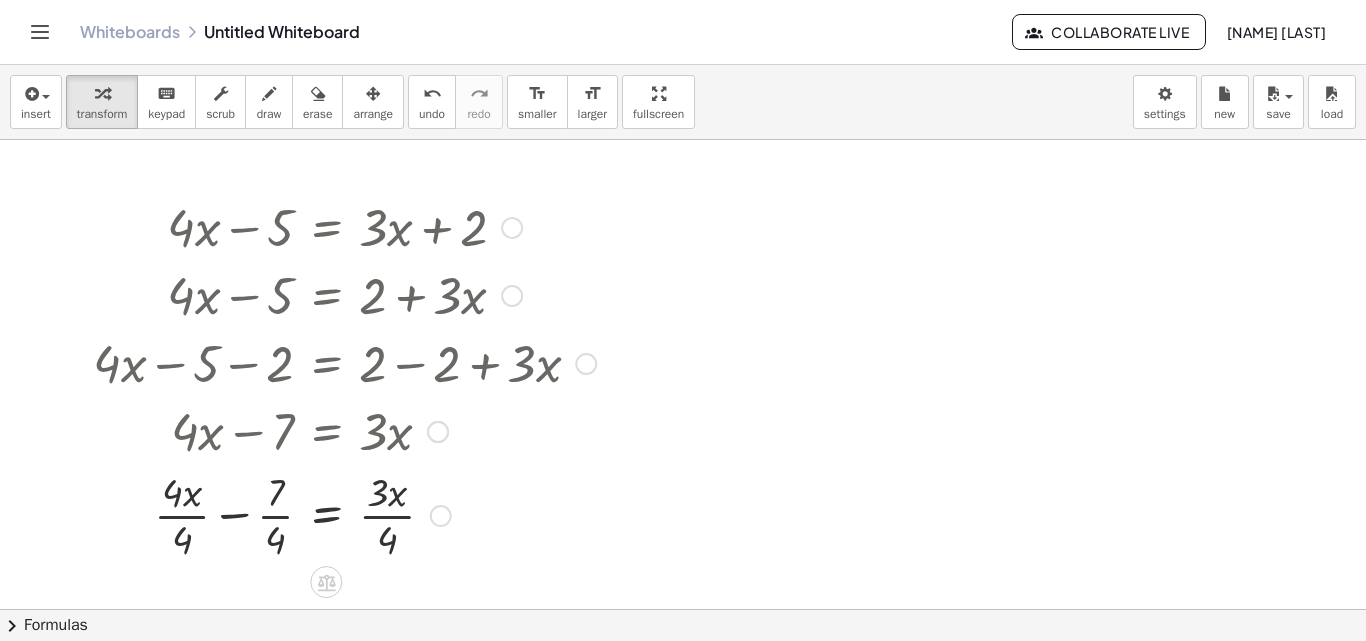 click at bounding box center (344, 514) 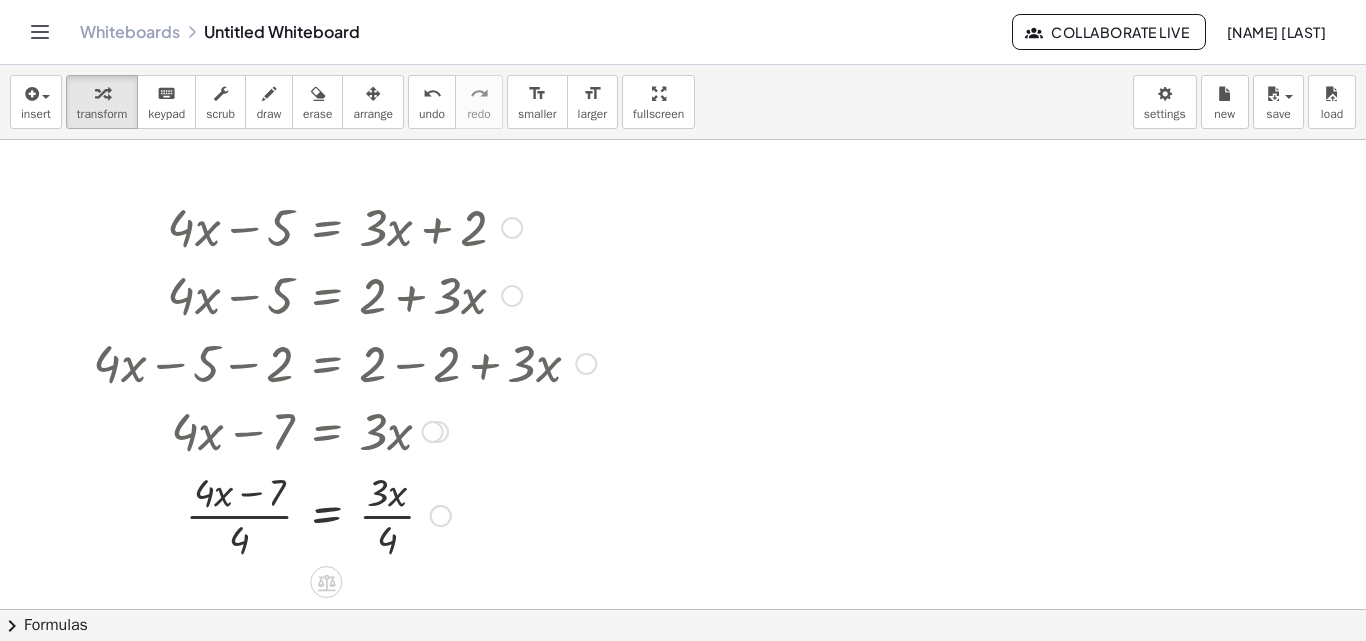 click at bounding box center [344, 514] 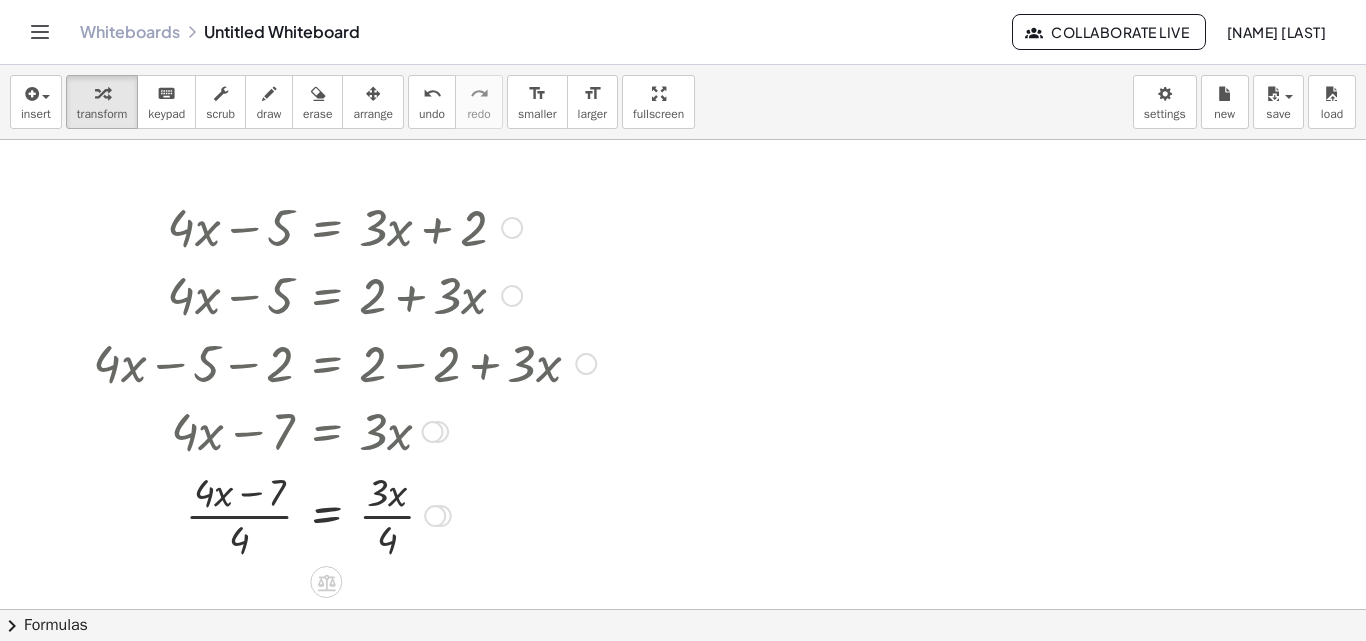click at bounding box center (433, 432) 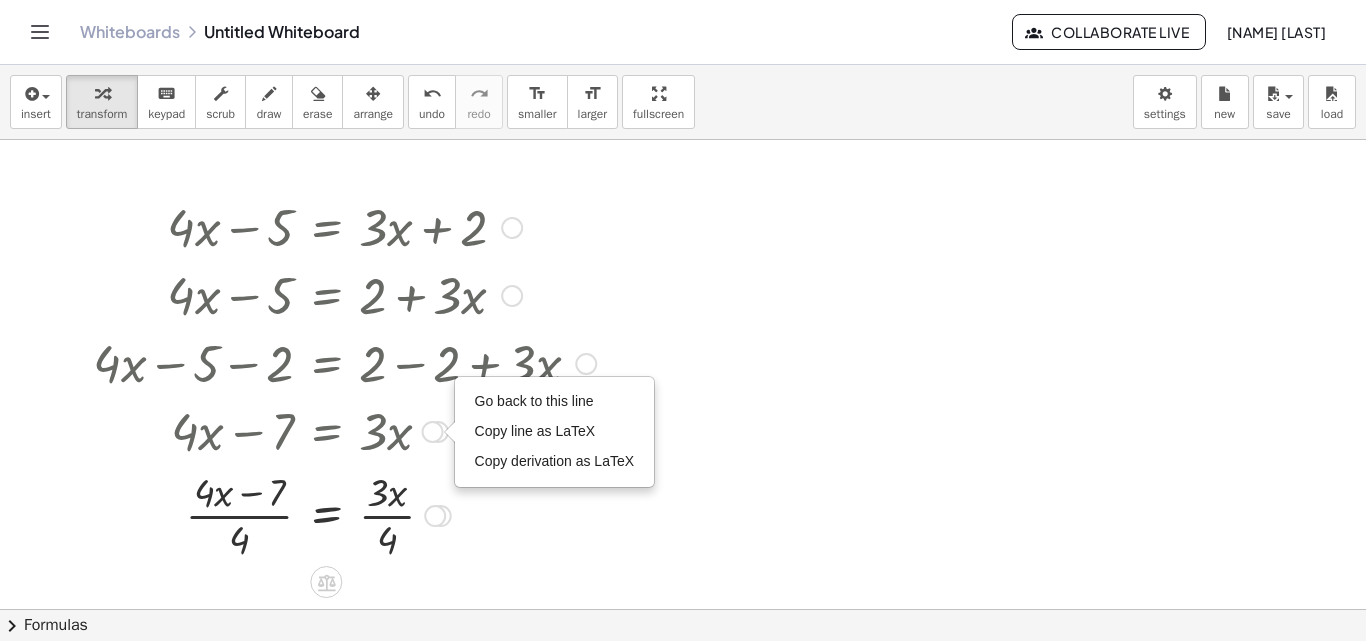 click on "Go back to this line" at bounding box center [534, 401] 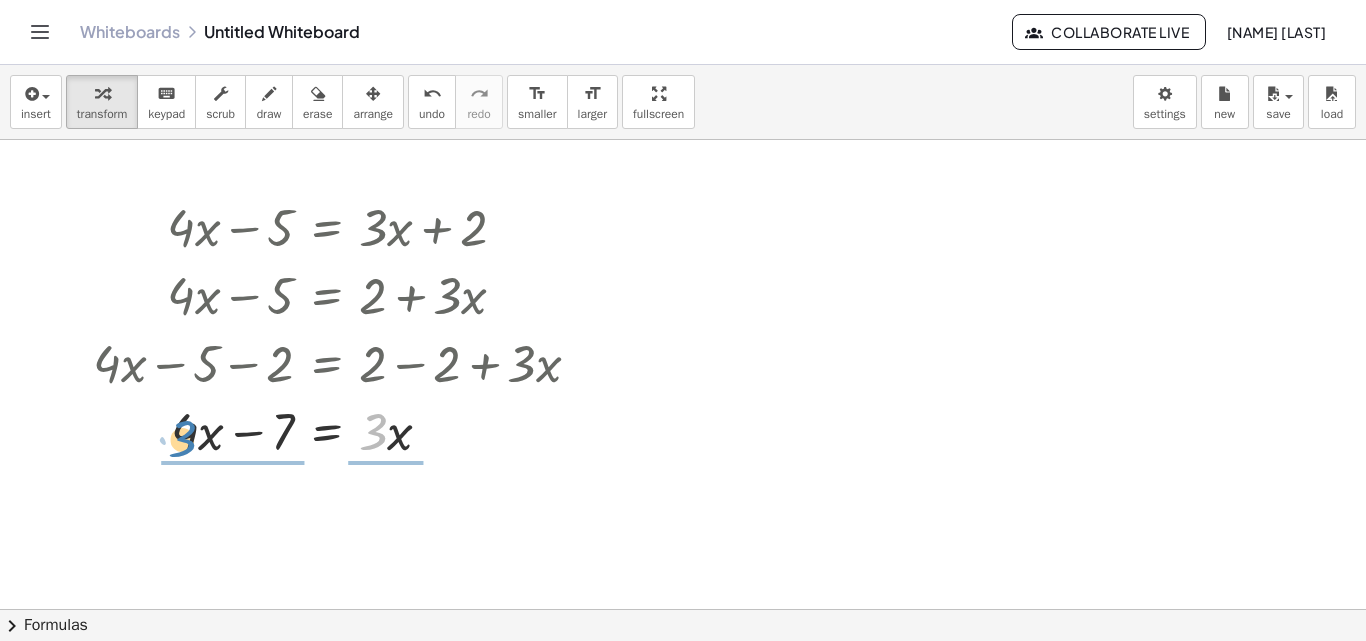 drag, startPoint x: 376, startPoint y: 438, endPoint x: 185, endPoint y: 443, distance: 191.06543 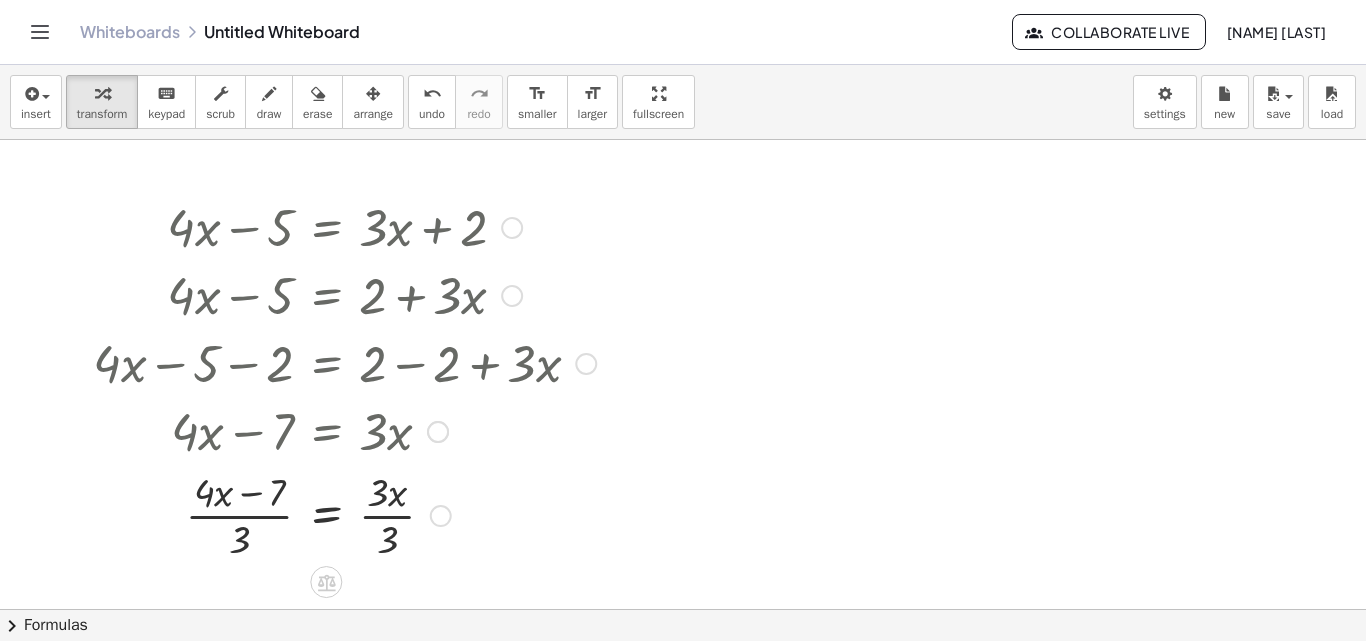 click at bounding box center [344, 514] 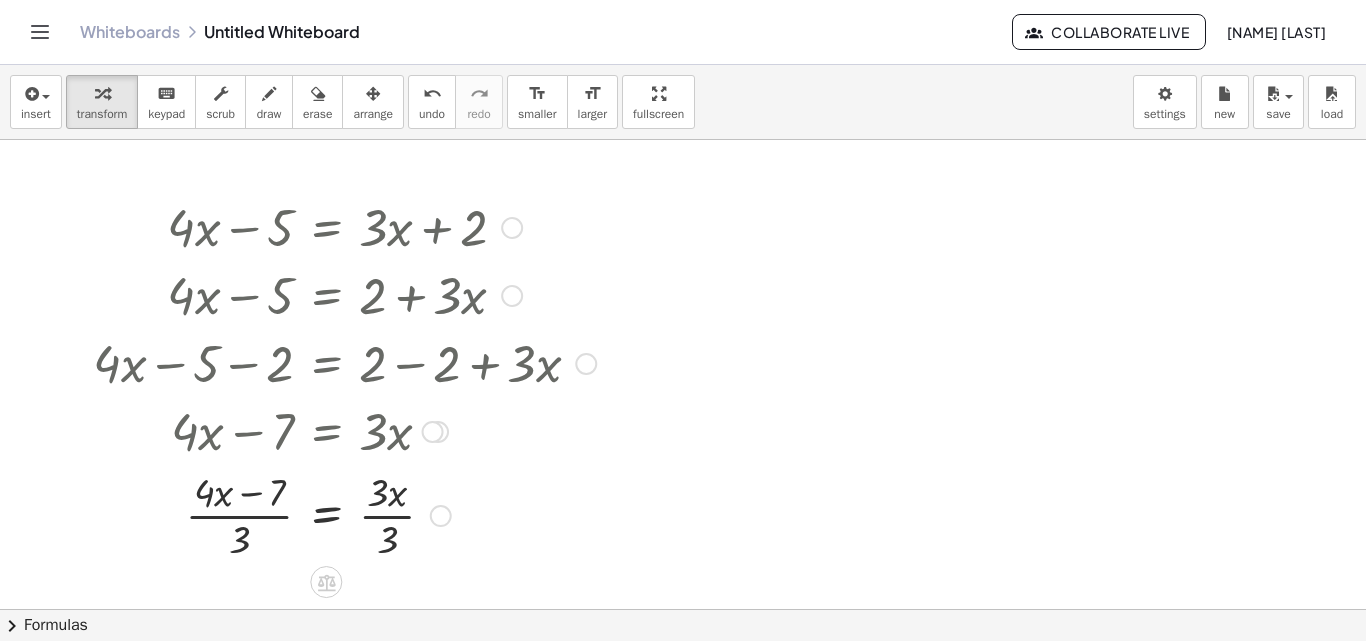 click at bounding box center [344, 514] 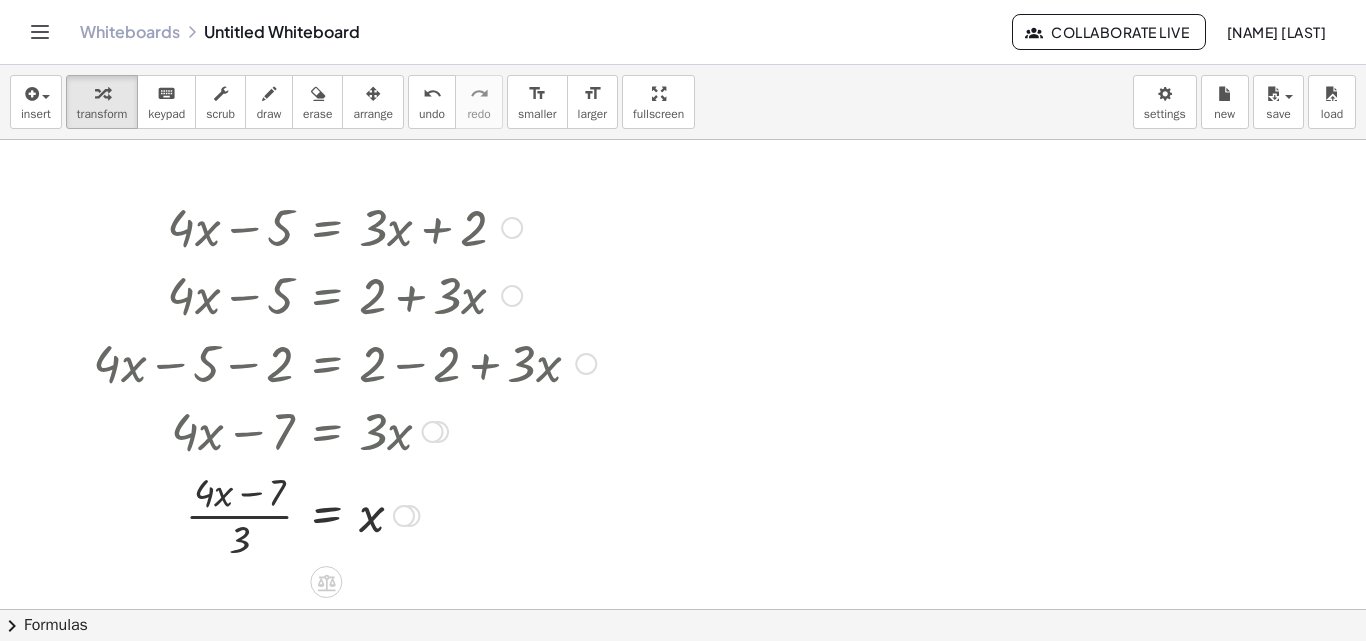 click at bounding box center [344, 514] 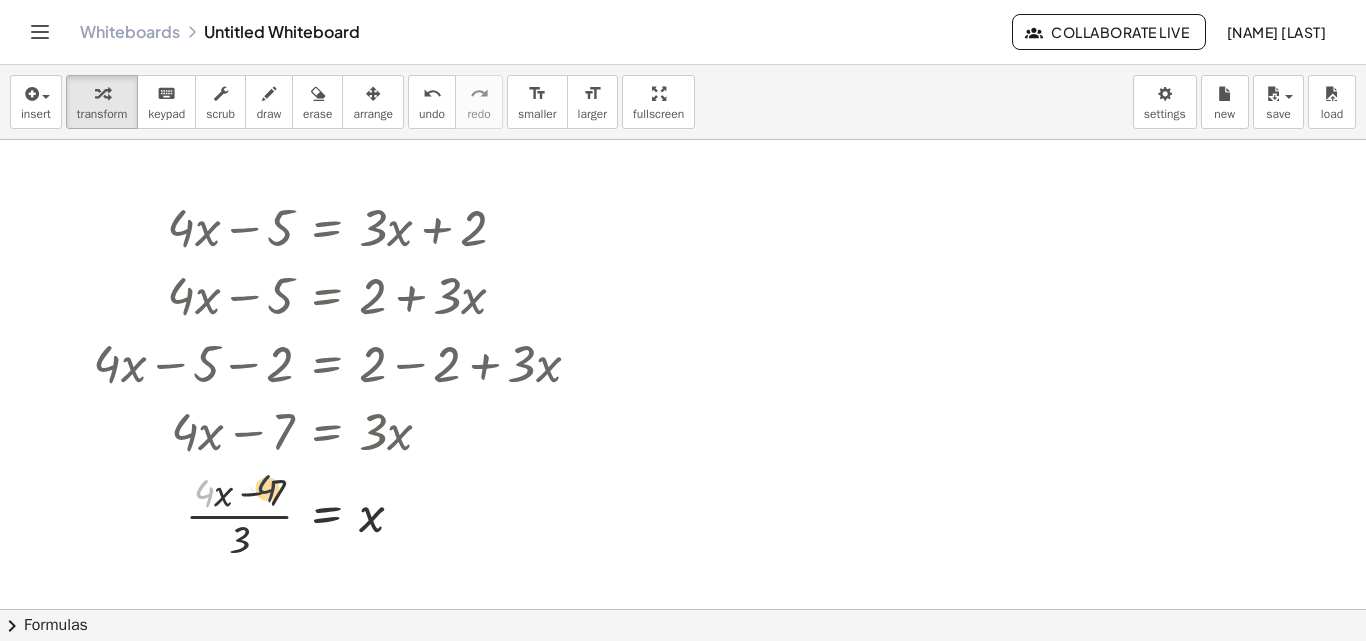 drag, startPoint x: 208, startPoint y: 496, endPoint x: 277, endPoint y: 491, distance: 69.18092 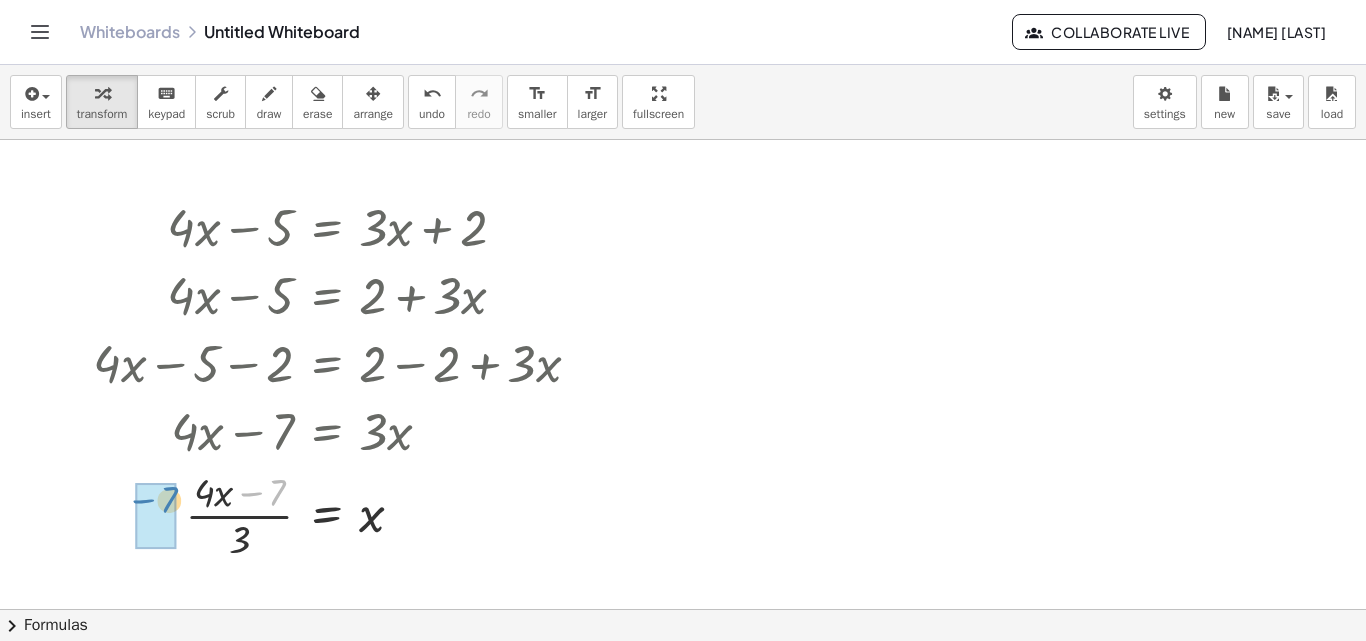 drag, startPoint x: 277, startPoint y: 491, endPoint x: 168, endPoint y: 498, distance: 109.22454 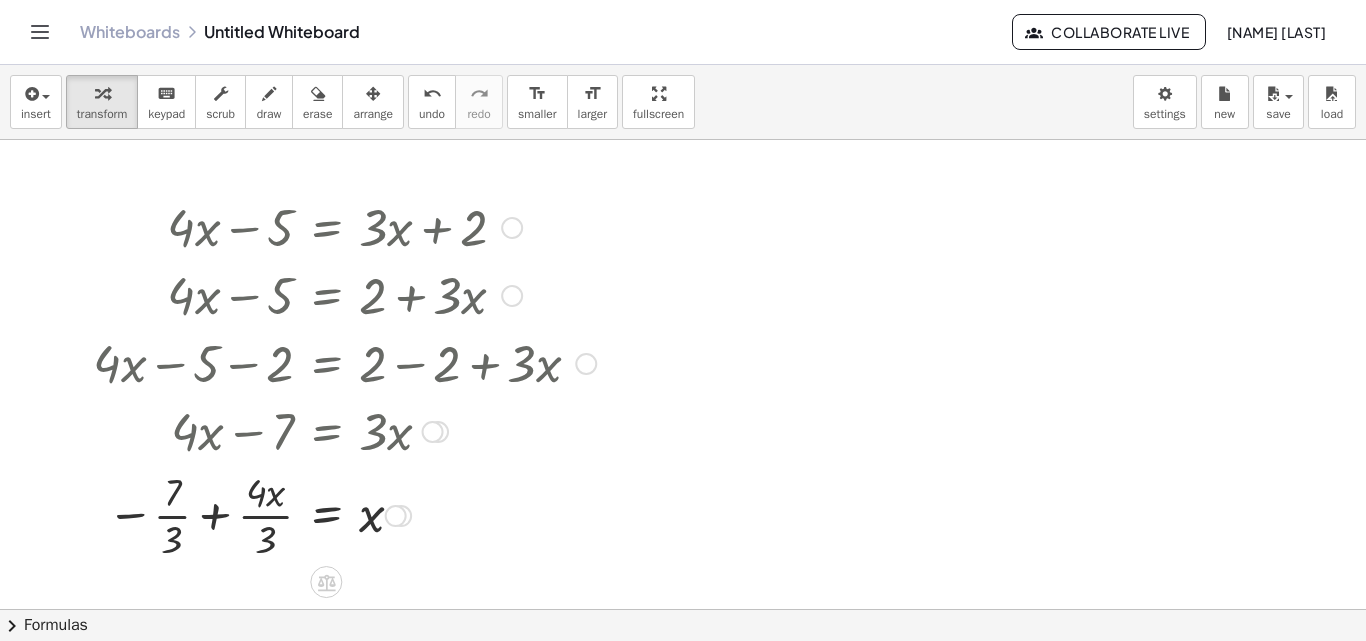 click at bounding box center [344, 514] 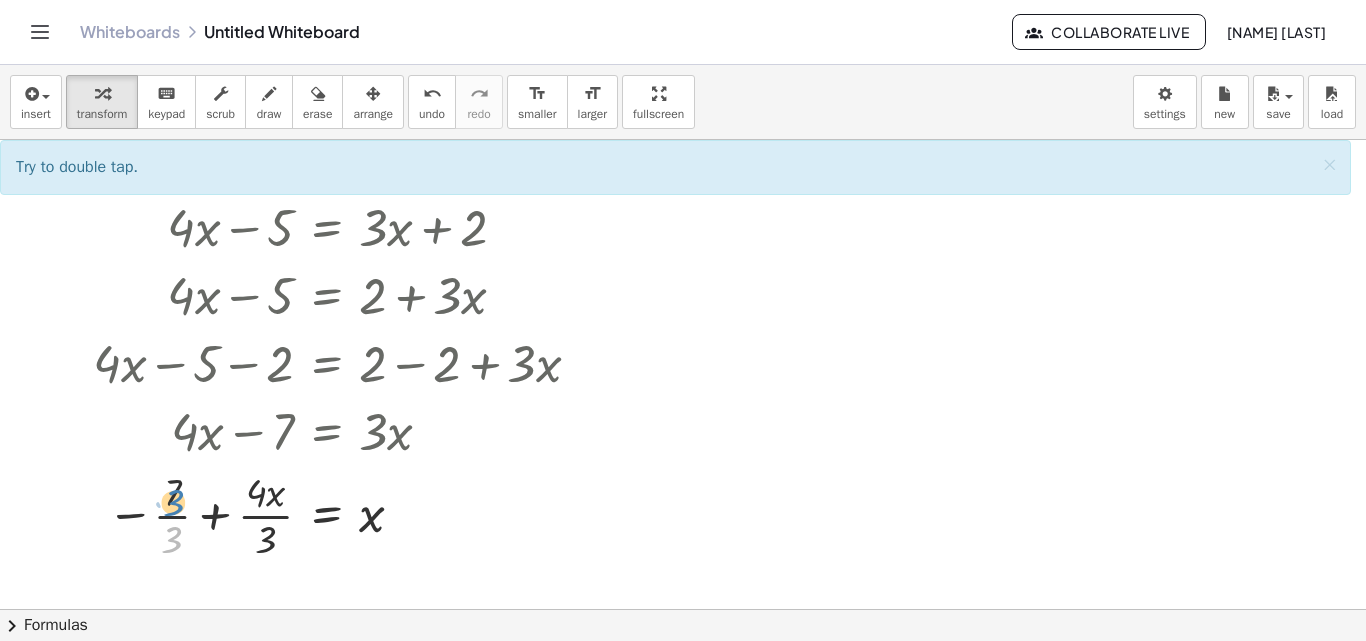 drag, startPoint x: 172, startPoint y: 536, endPoint x: 174, endPoint y: 499, distance: 37.054016 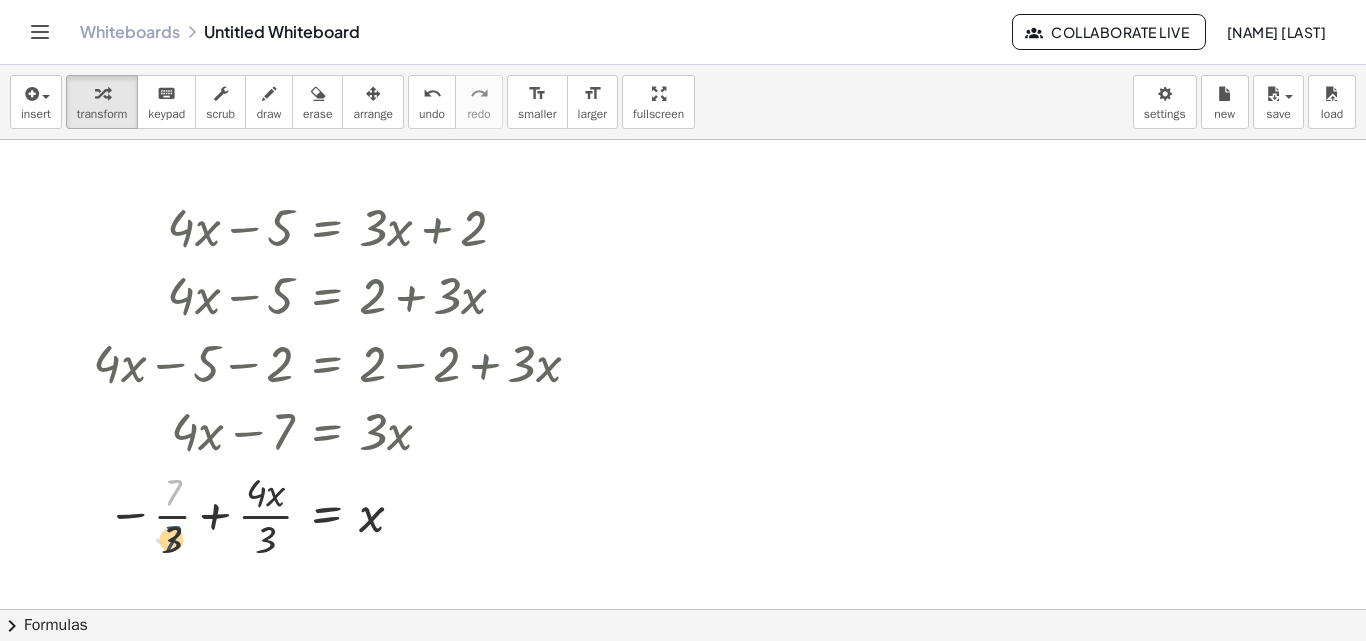 drag, startPoint x: 172, startPoint y: 485, endPoint x: 171, endPoint y: 533, distance: 48.010414 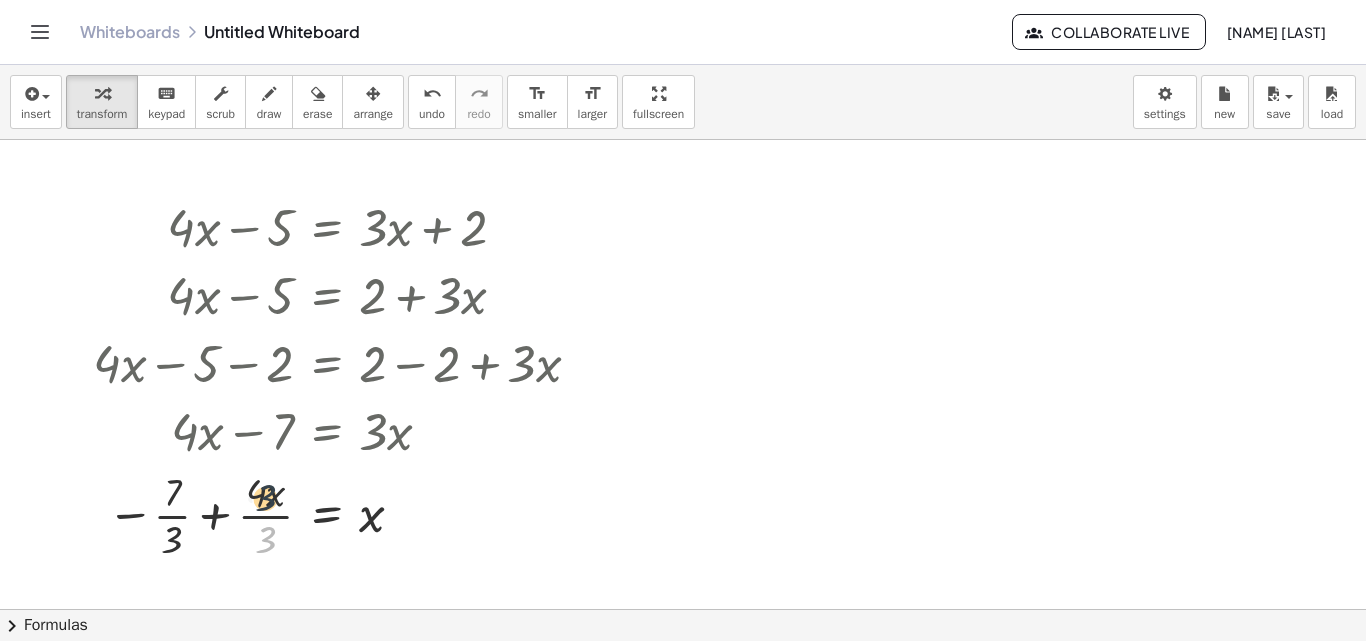 drag, startPoint x: 267, startPoint y: 540, endPoint x: 267, endPoint y: 494, distance: 46 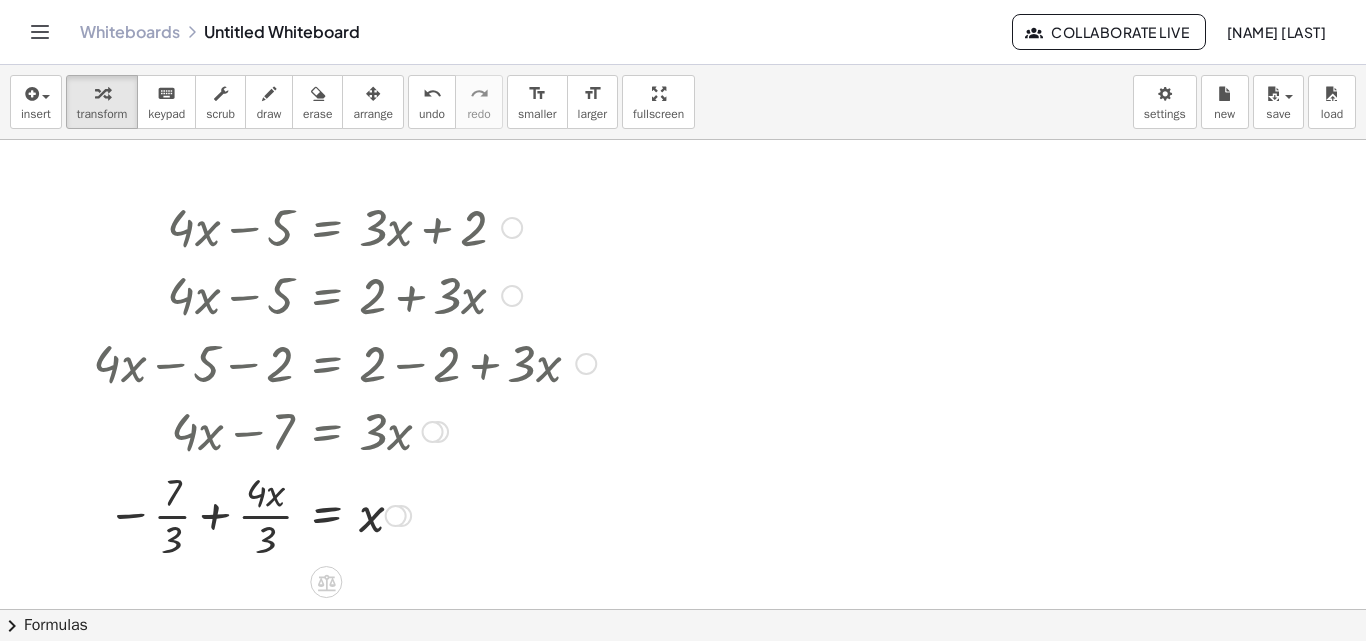 click at bounding box center (344, 514) 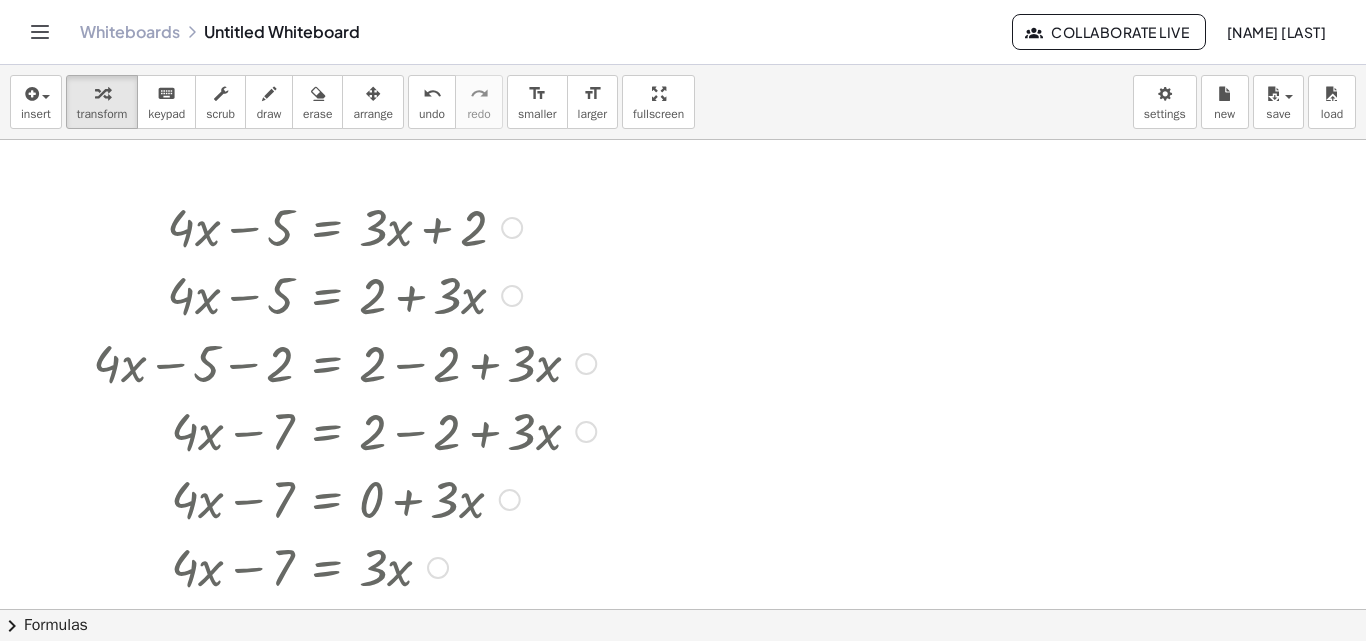 drag, startPoint x: 442, startPoint y: 434, endPoint x: 460, endPoint y: 615, distance: 181.89282 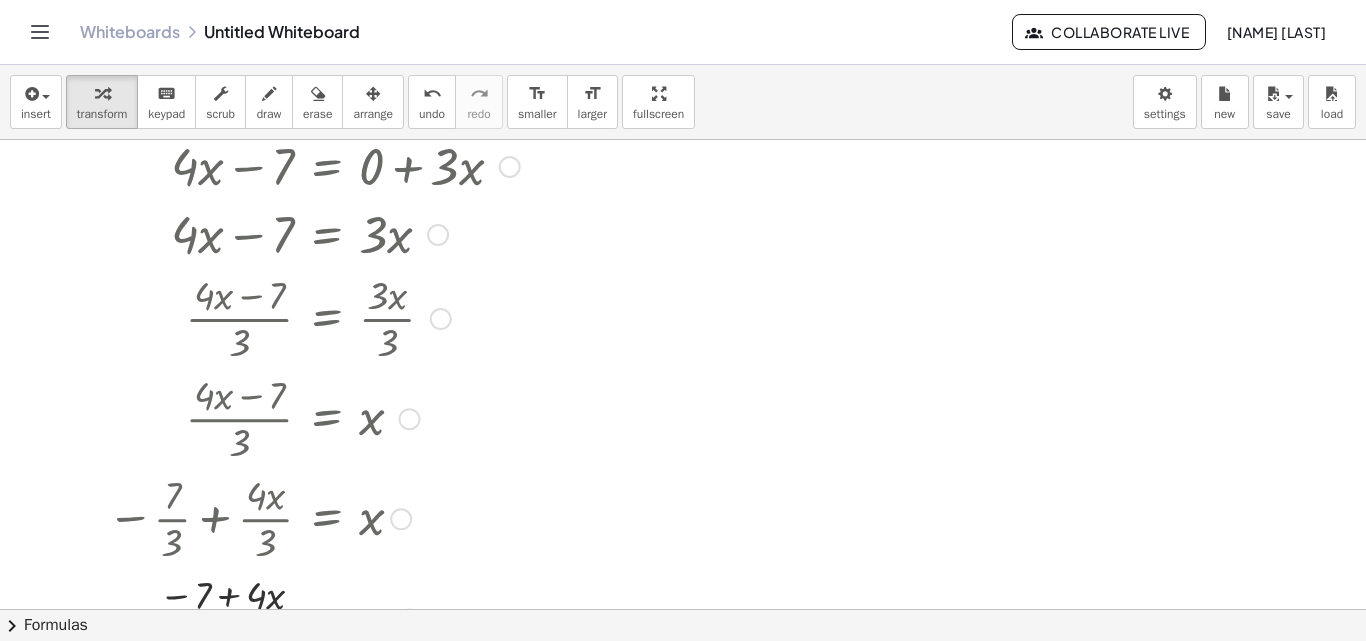drag, startPoint x: 395, startPoint y: 320, endPoint x: 443, endPoint y: 451, distance: 139.51703 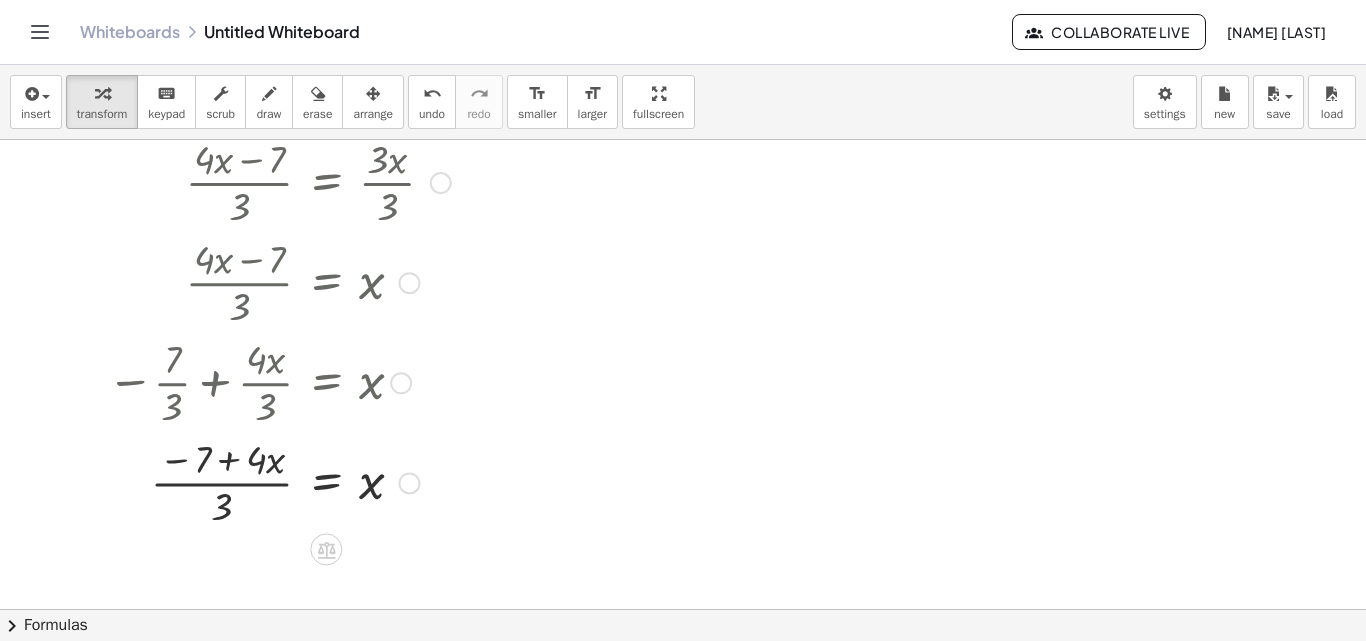 drag, startPoint x: 416, startPoint y: 485, endPoint x: 419, endPoint y: 555, distance: 70.064255 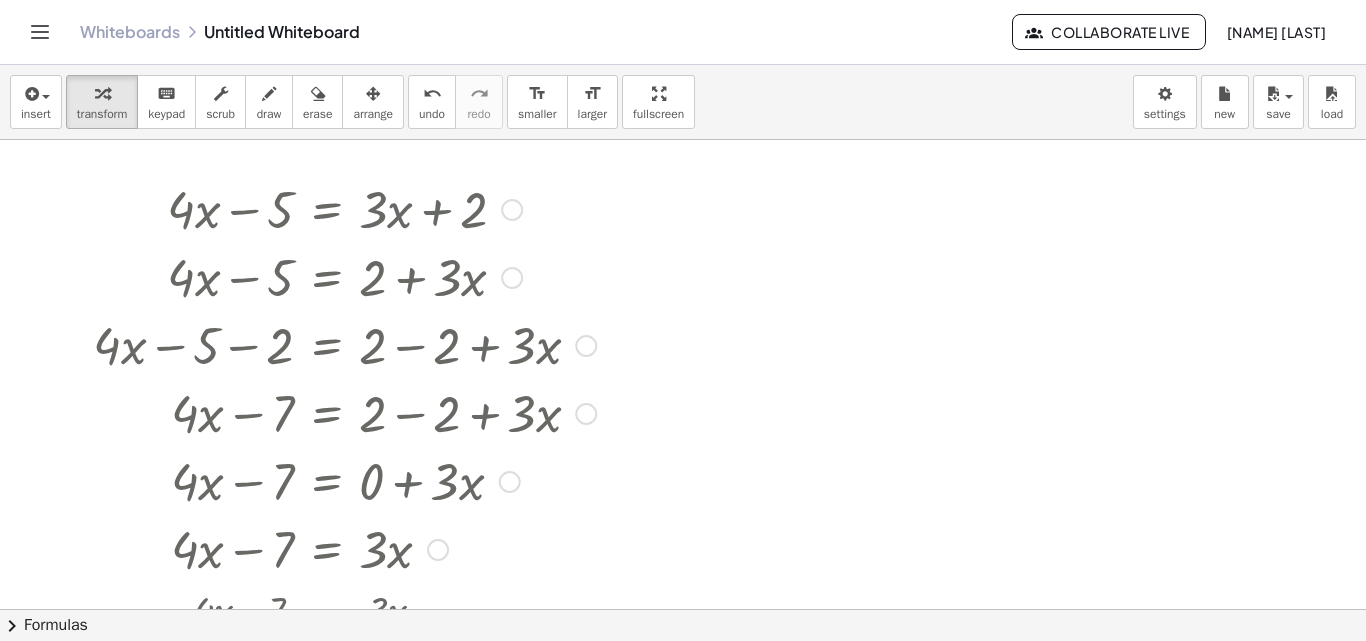 scroll, scrollTop: 0, scrollLeft: 0, axis: both 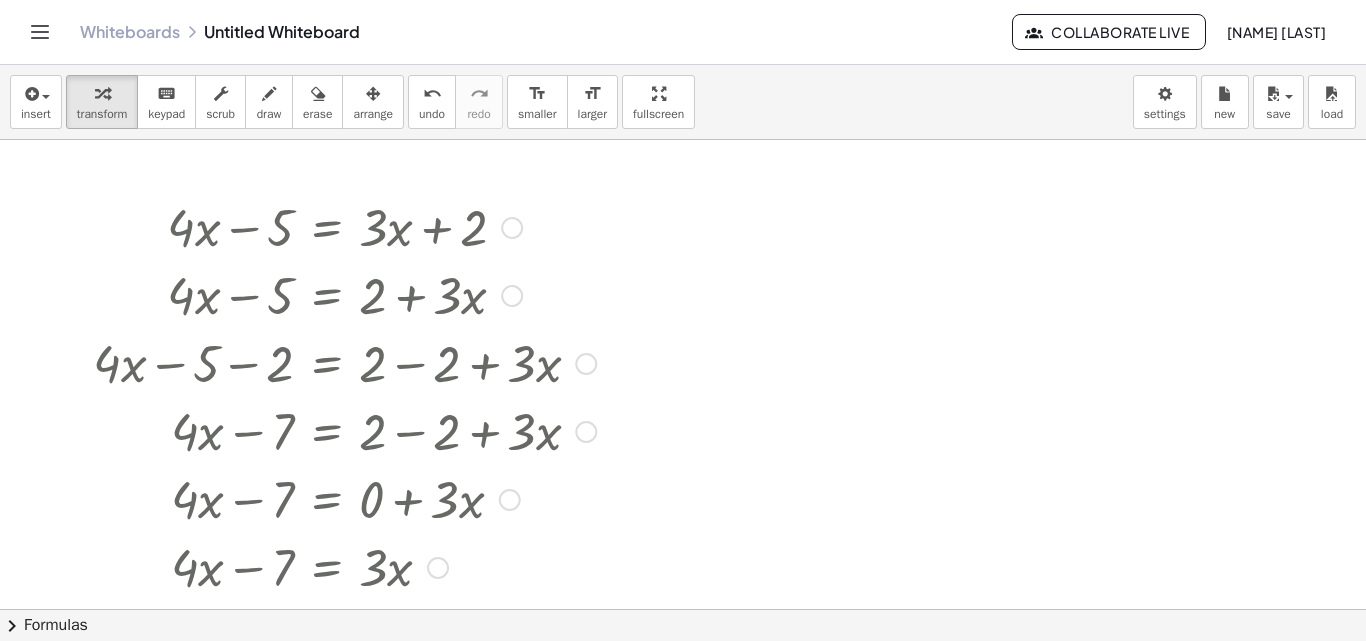 drag, startPoint x: 405, startPoint y: 480, endPoint x: 477, endPoint y: 425, distance: 90.60353 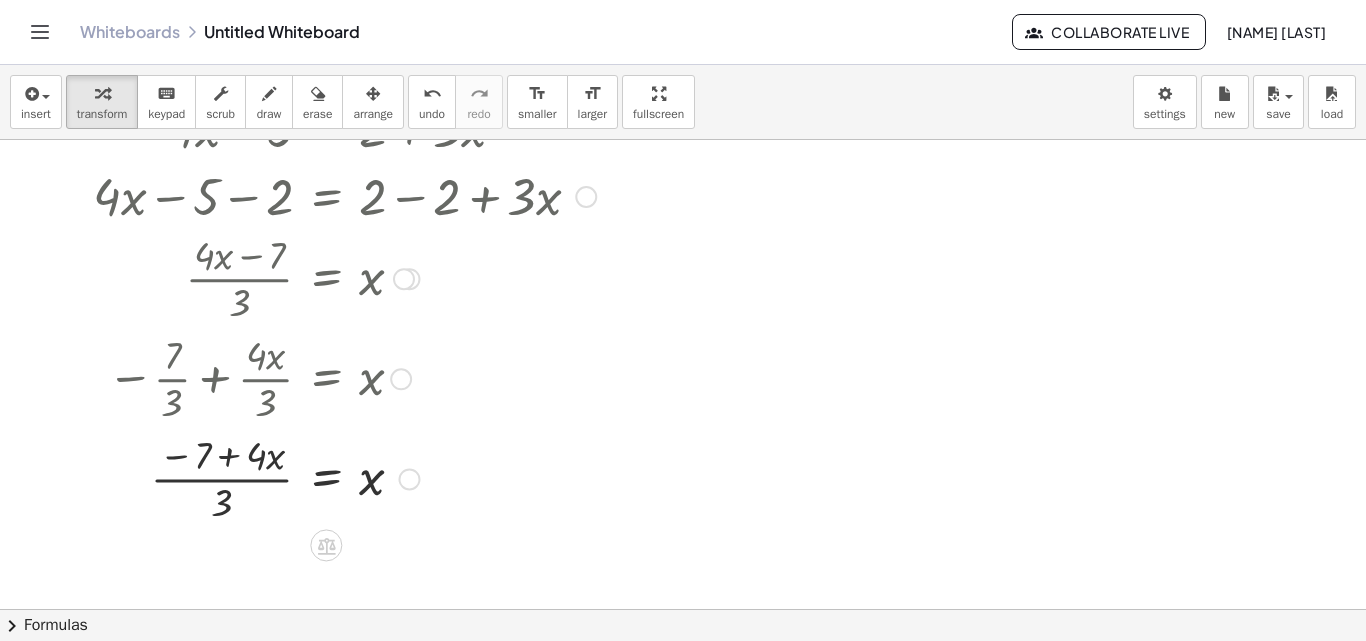 drag, startPoint x: 414, startPoint y: 576, endPoint x: 469, endPoint y: 239, distance: 341.45865 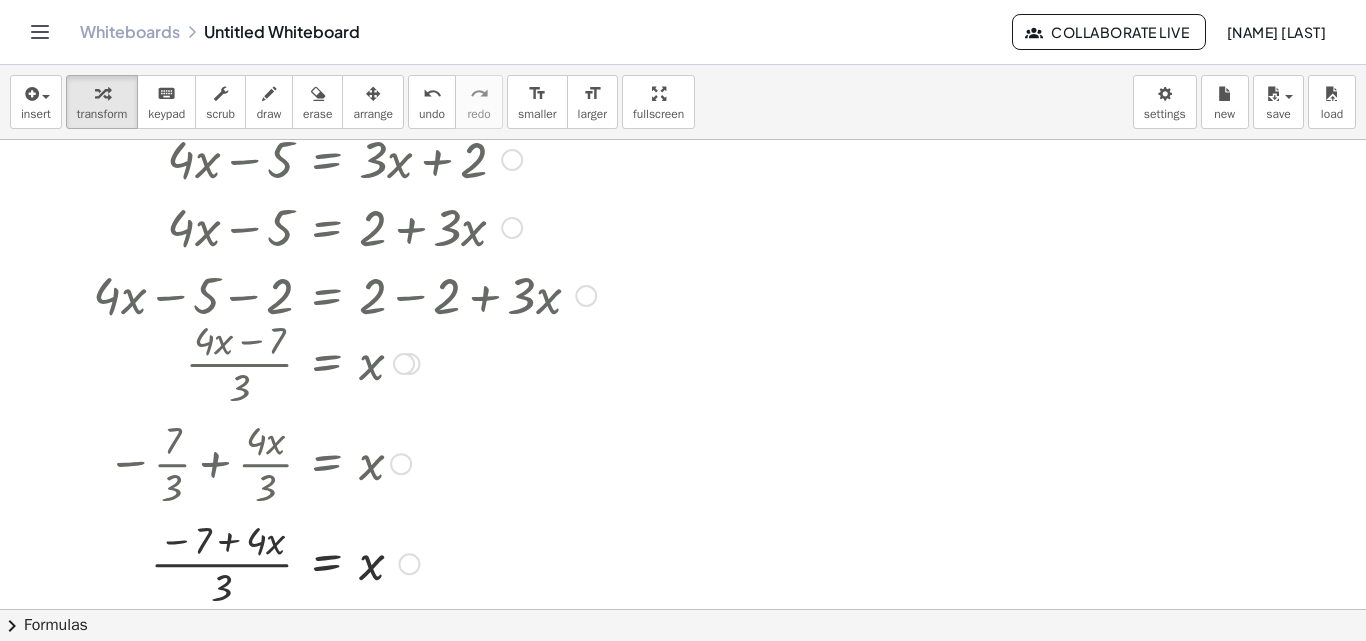 scroll, scrollTop: 0, scrollLeft: 0, axis: both 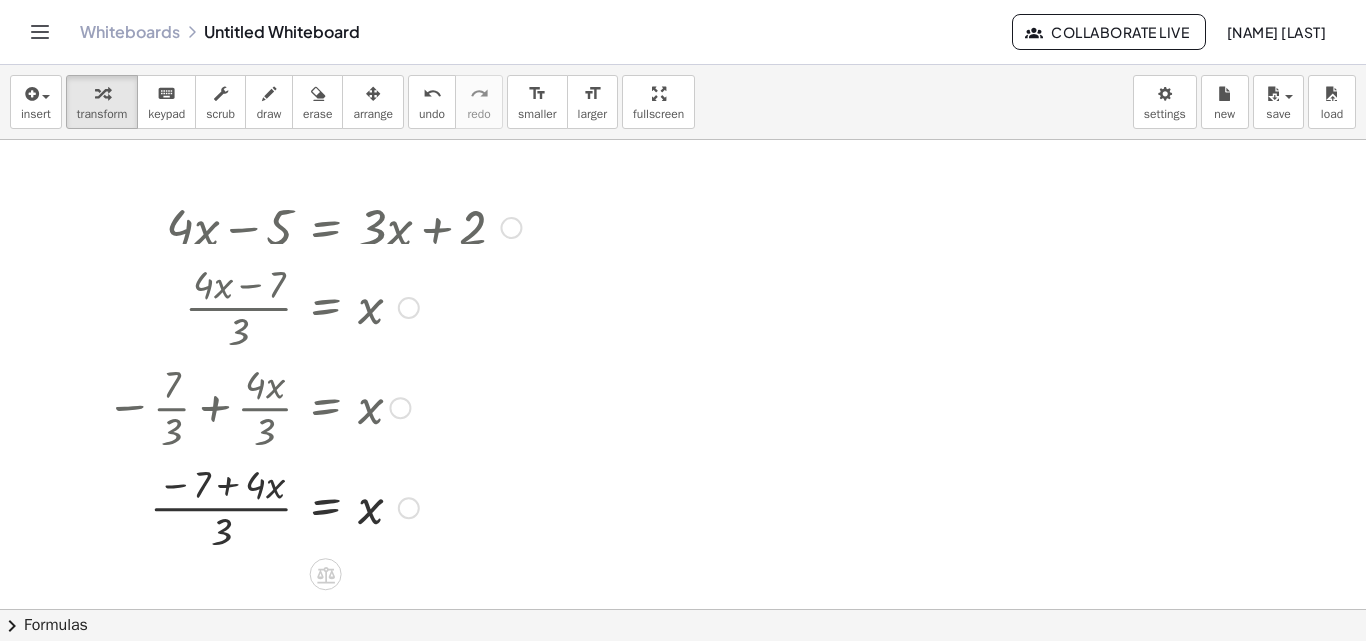 drag, startPoint x: 404, startPoint y: 434, endPoint x: 431, endPoint y: 300, distance: 136.69308 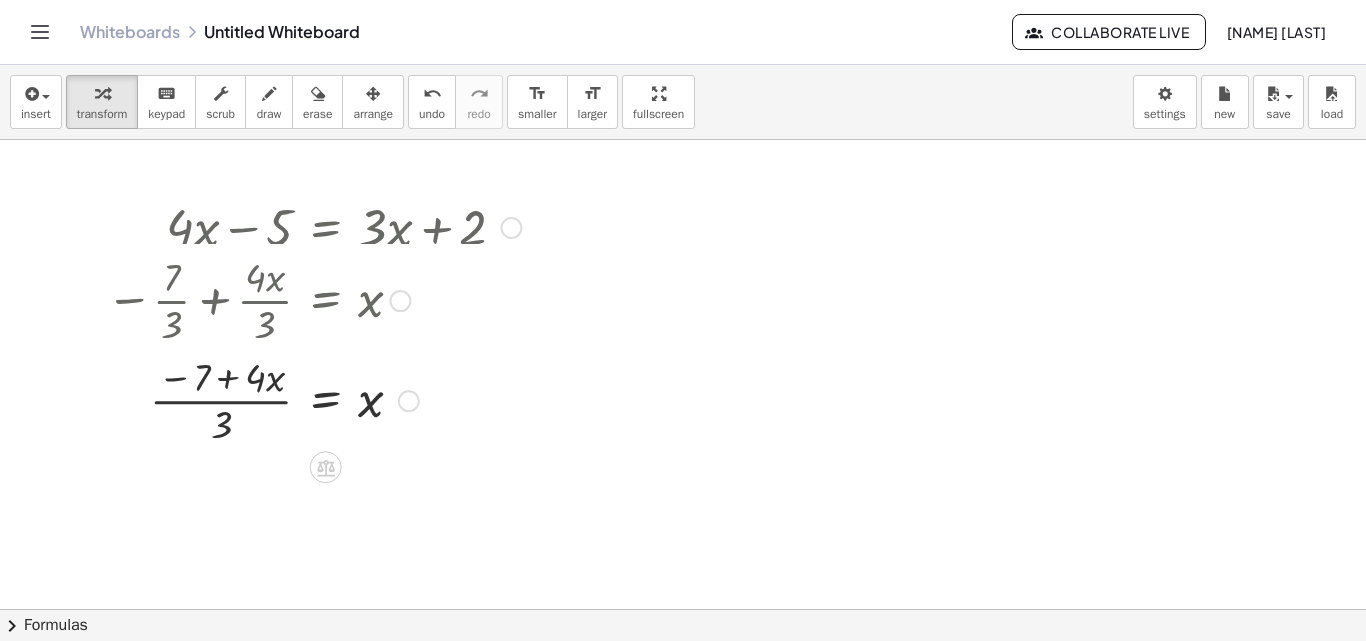 drag, startPoint x: 395, startPoint y: 402, endPoint x: 394, endPoint y: 300, distance: 102.0049 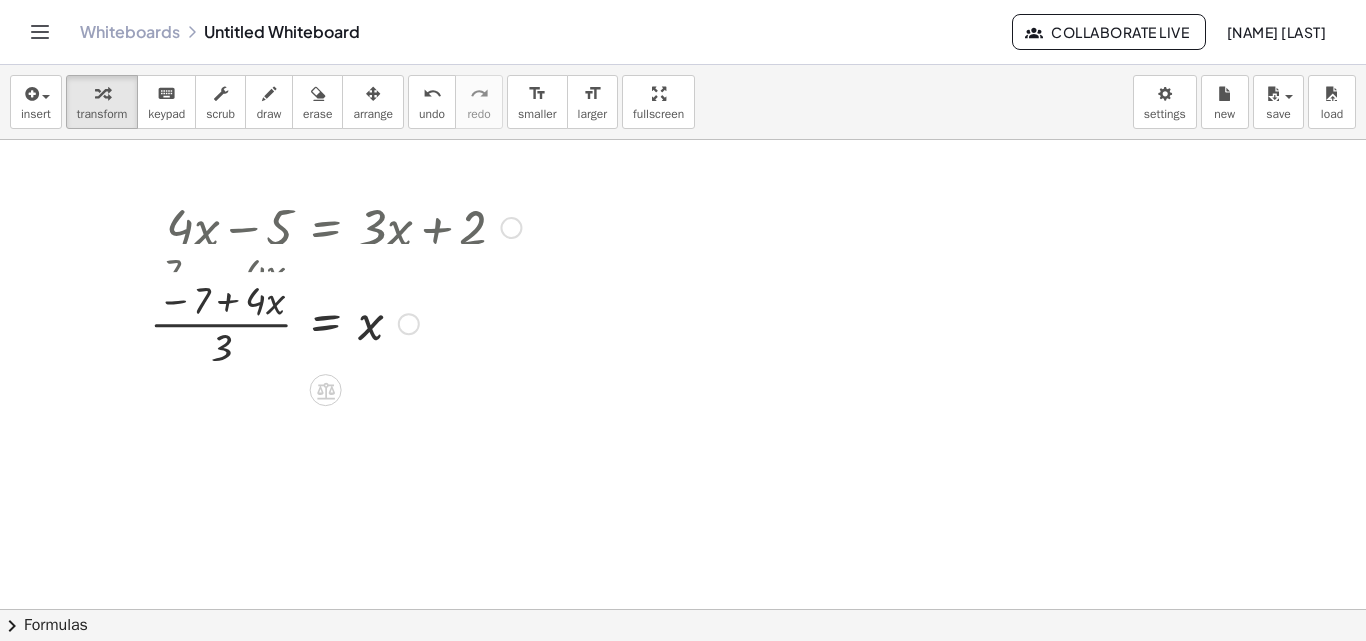 drag, startPoint x: 405, startPoint y: 394, endPoint x: 388, endPoint y: 316, distance: 79.83107 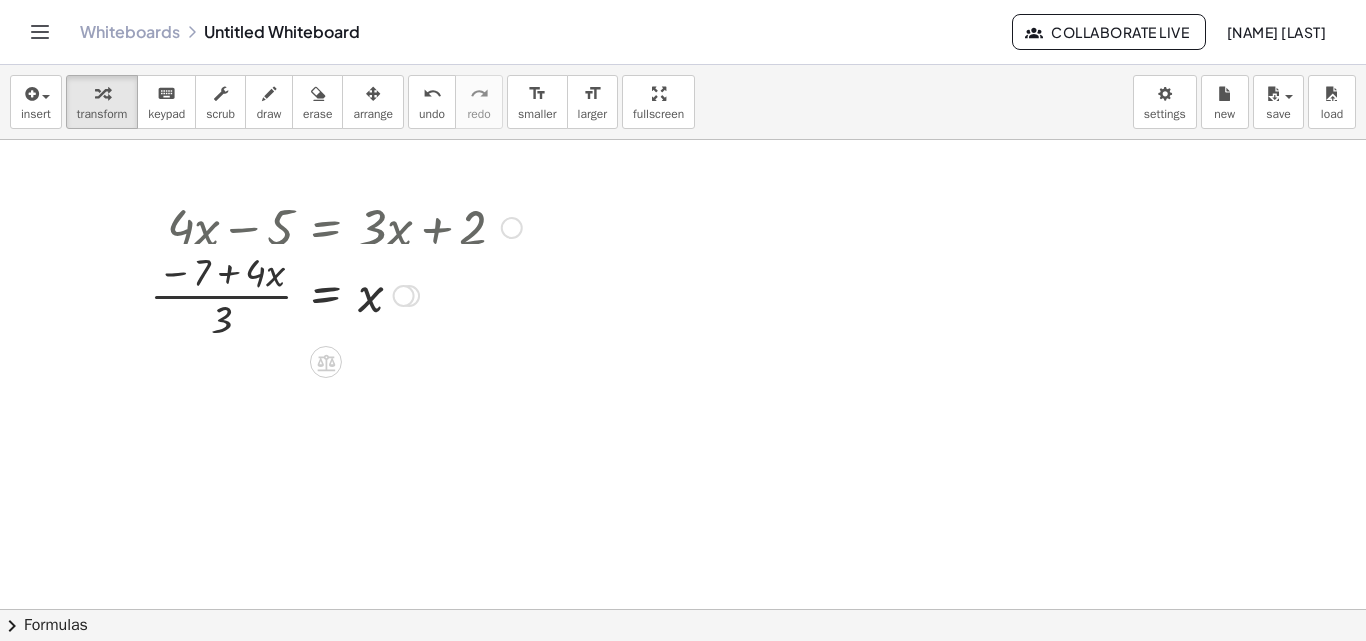 click at bounding box center [512, 228] 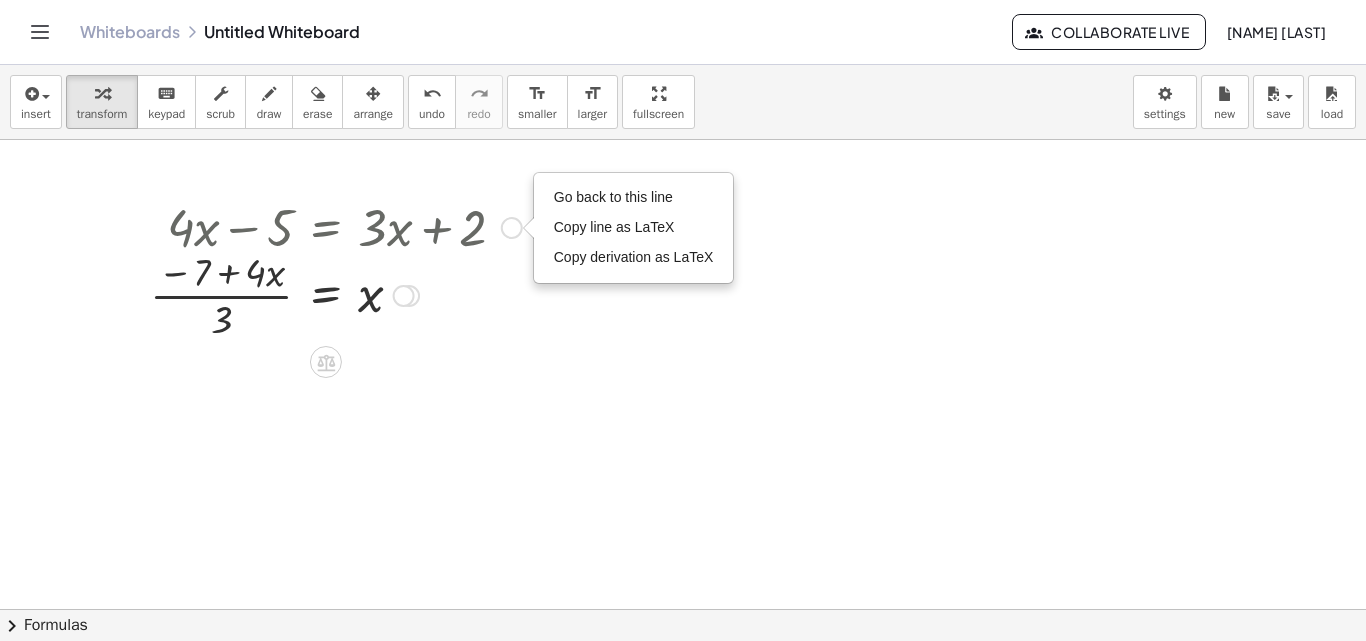 click on "Go back to this line" at bounding box center [613, 197] 